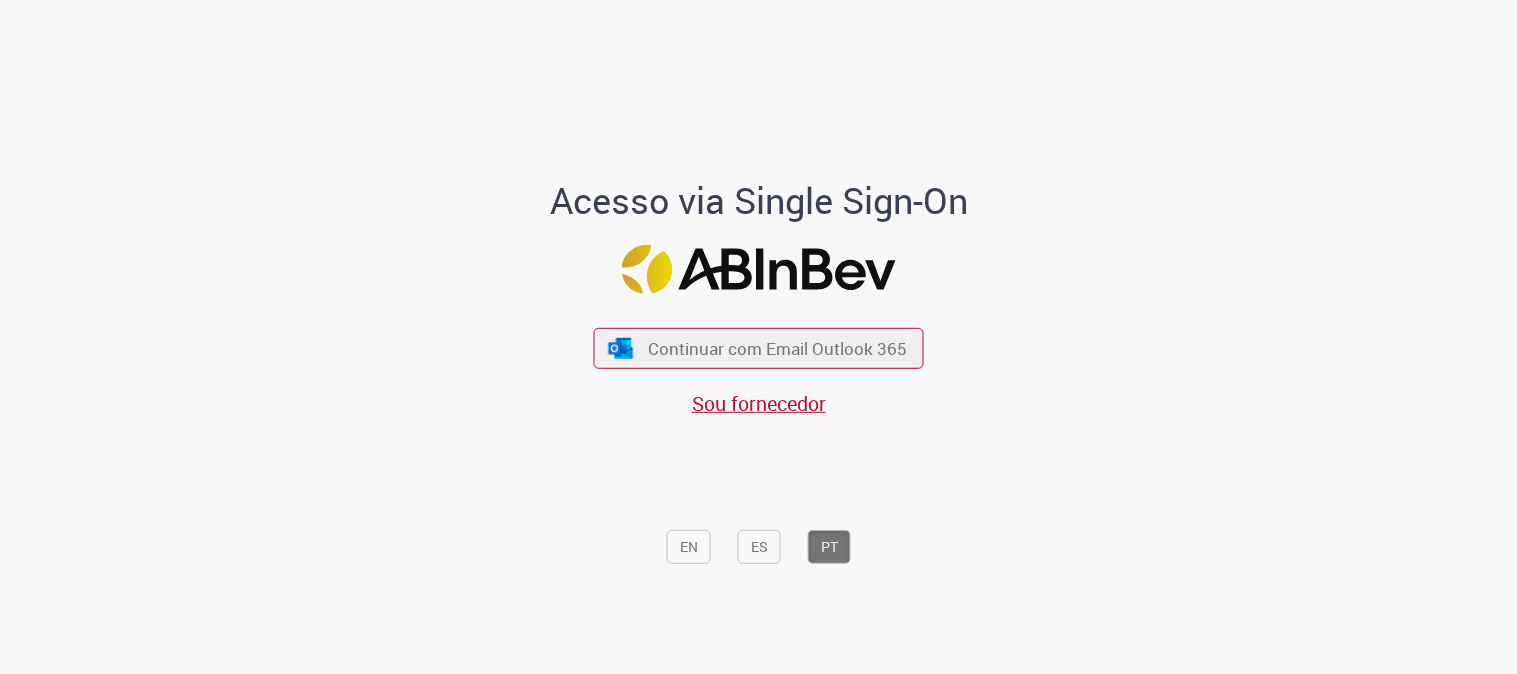 scroll, scrollTop: 0, scrollLeft: 0, axis: both 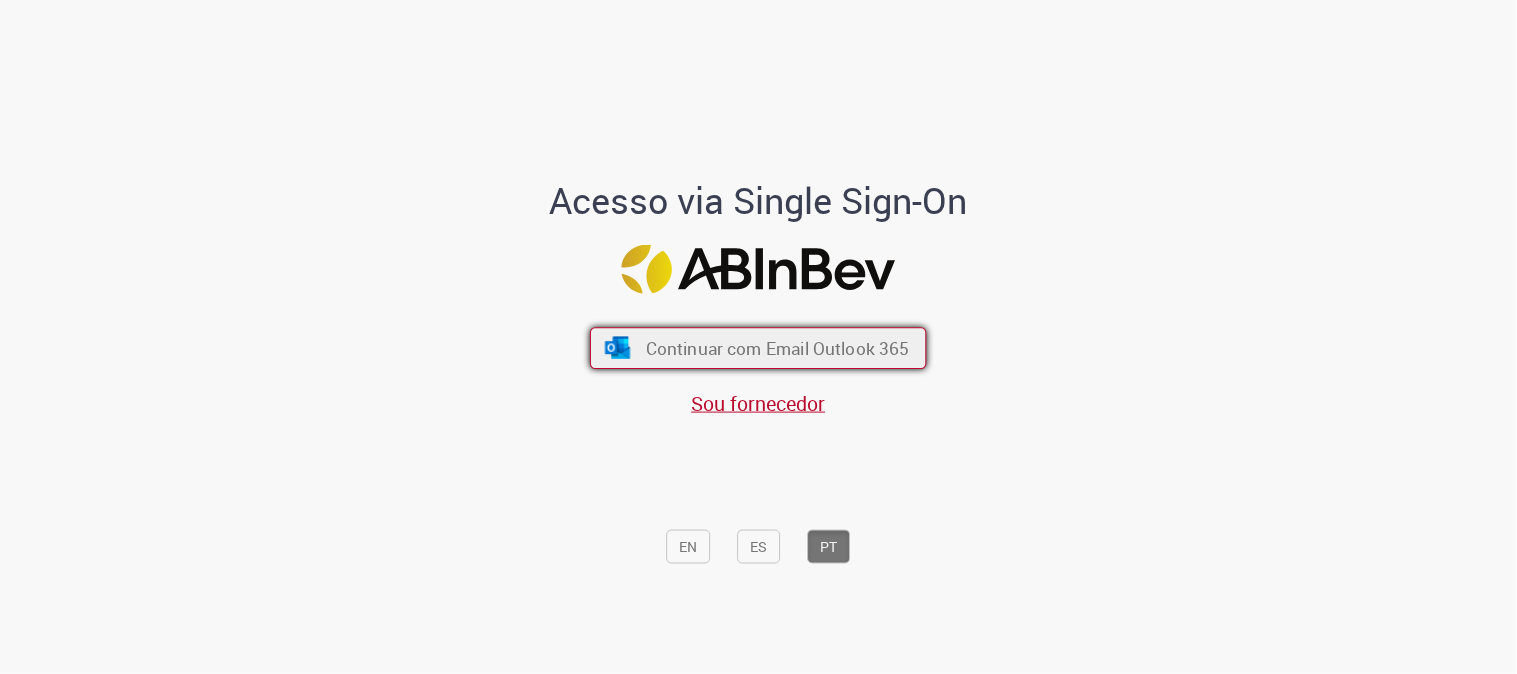 click on "Continuar com Email Outlook 365" at bounding box center (778, 348) 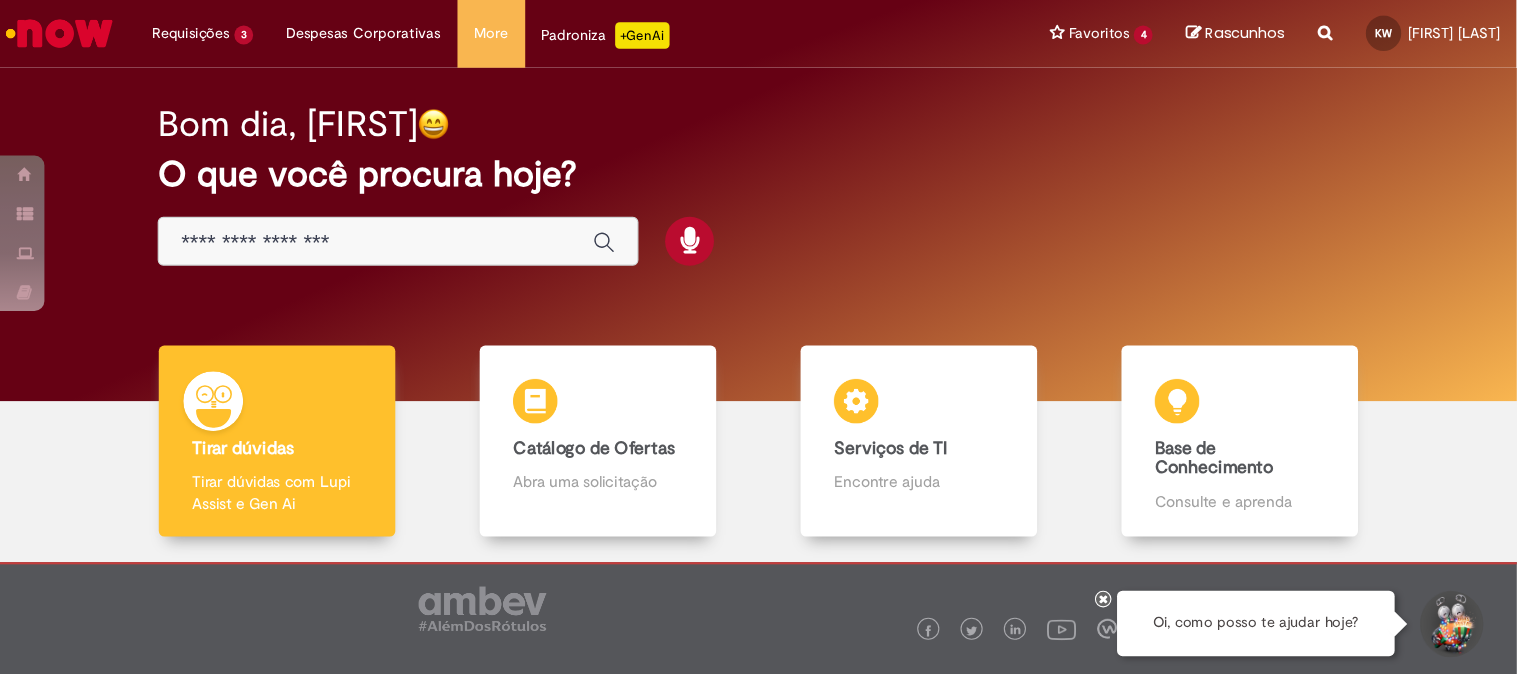 scroll, scrollTop: 0, scrollLeft: 0, axis: both 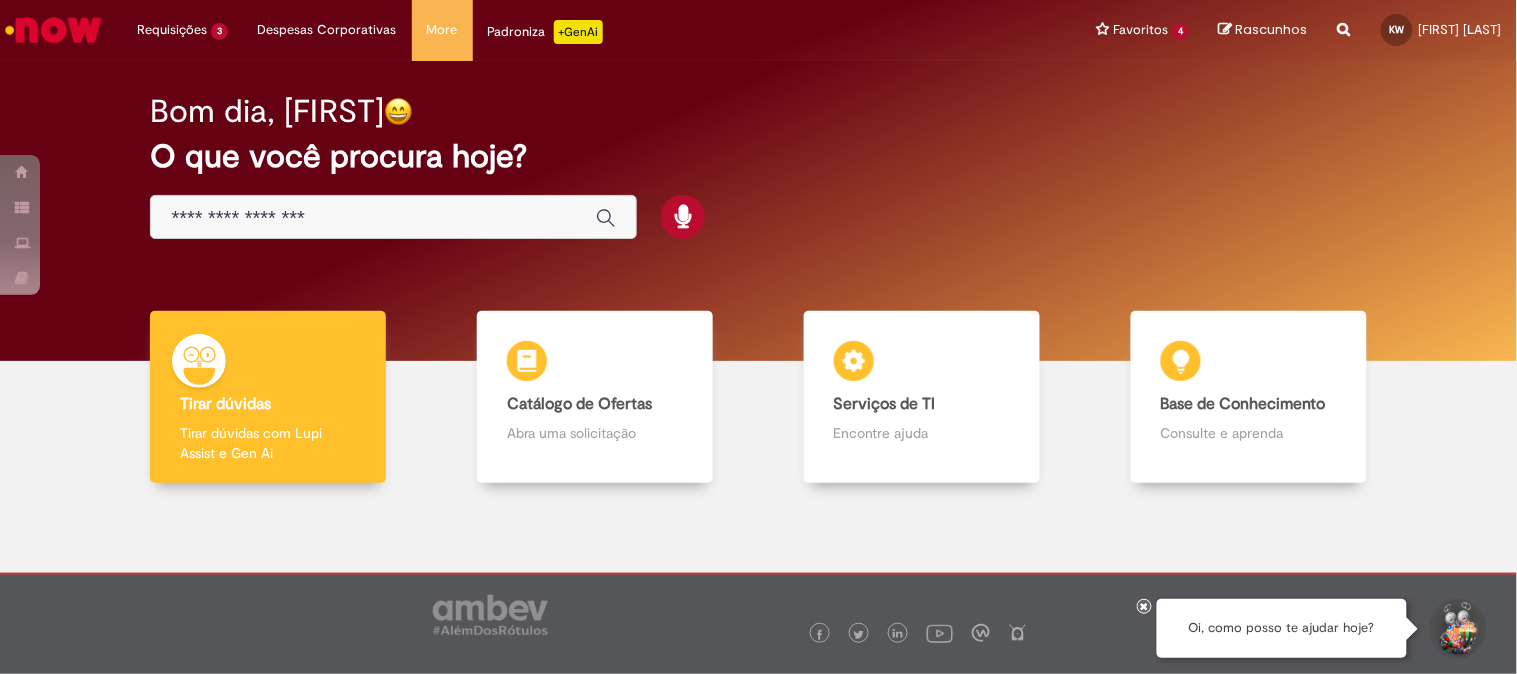 click at bounding box center (373, 218) 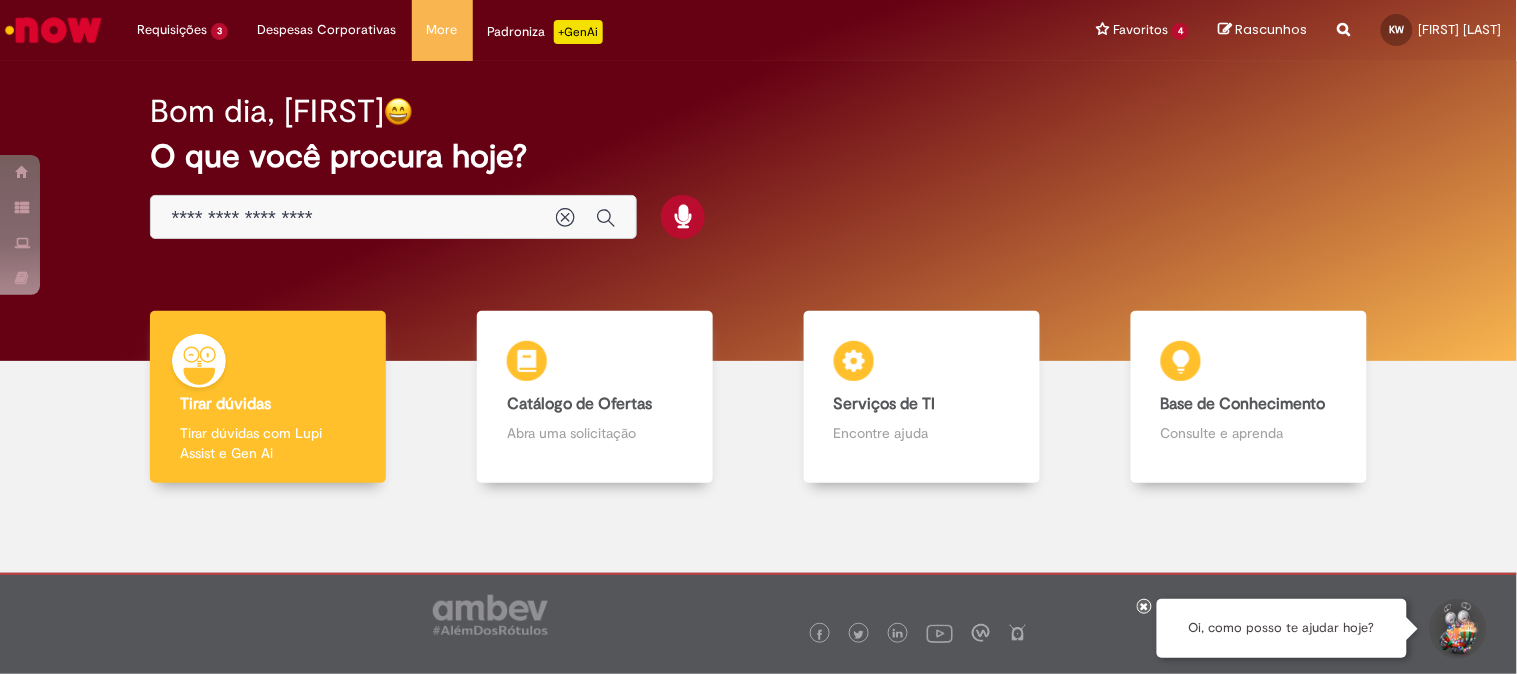 type on "**********" 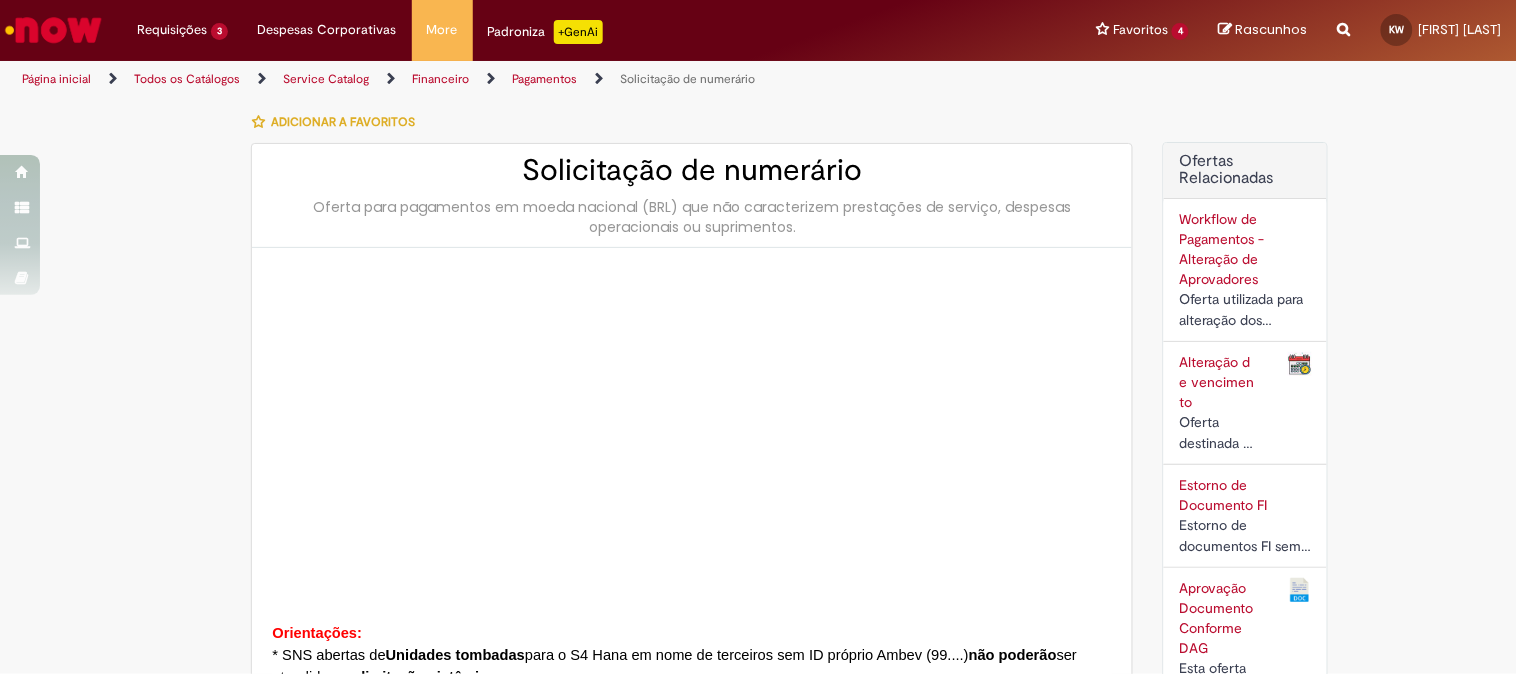 type on "**********" 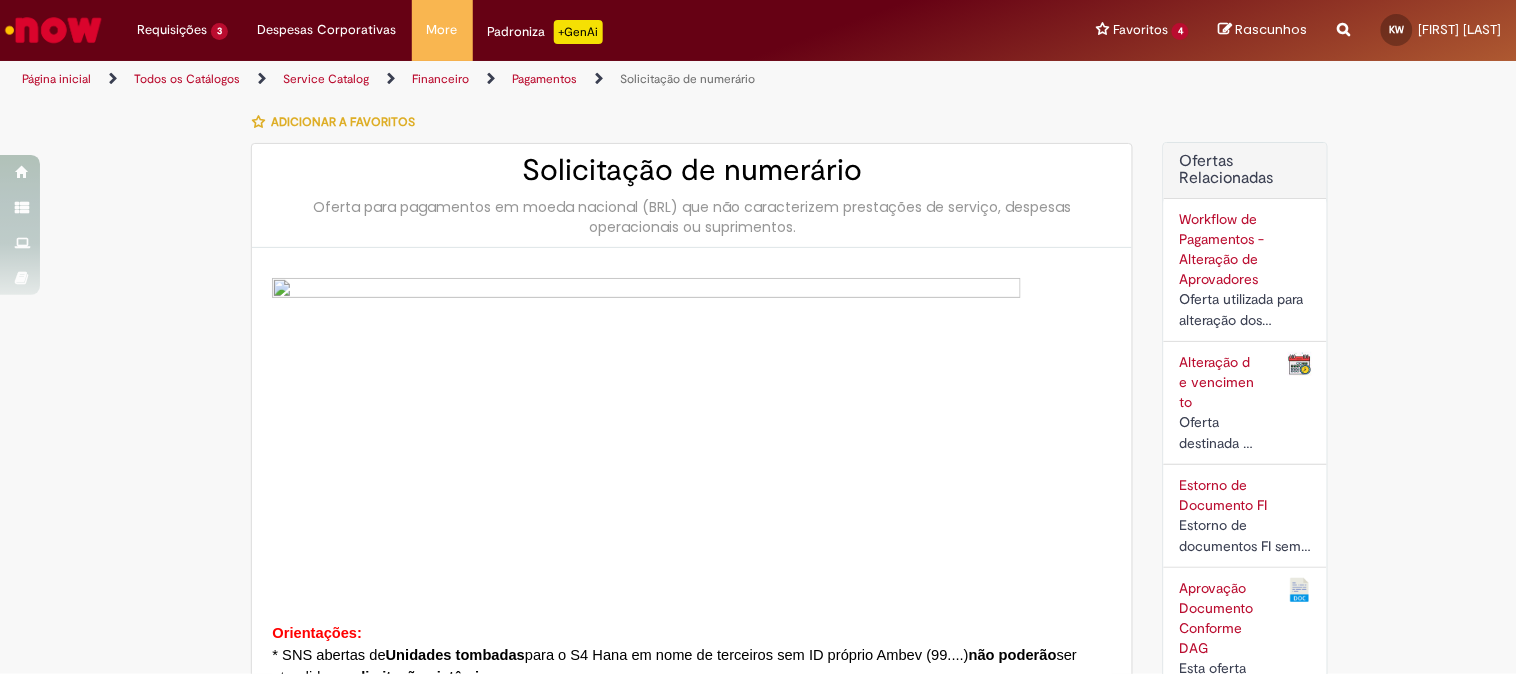 type on "********" 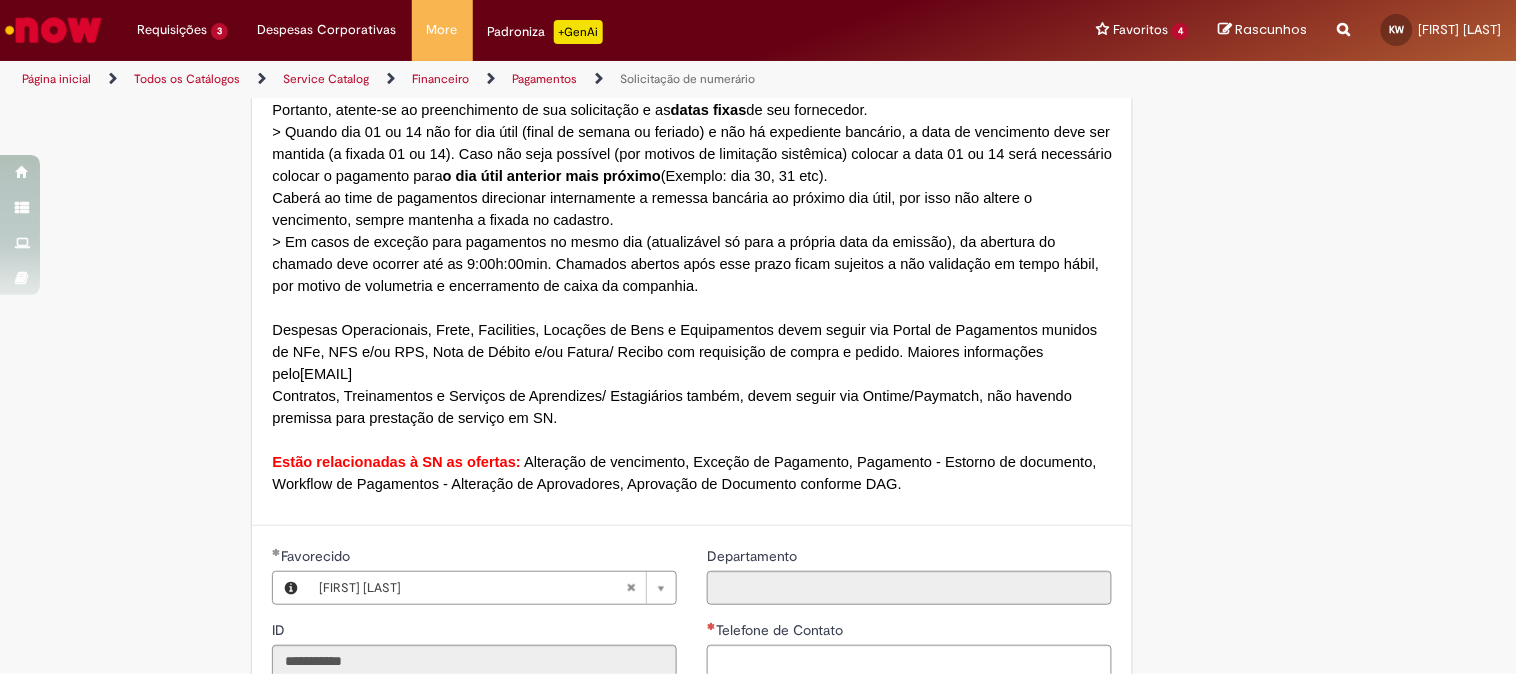 scroll, scrollTop: 1666, scrollLeft: 0, axis: vertical 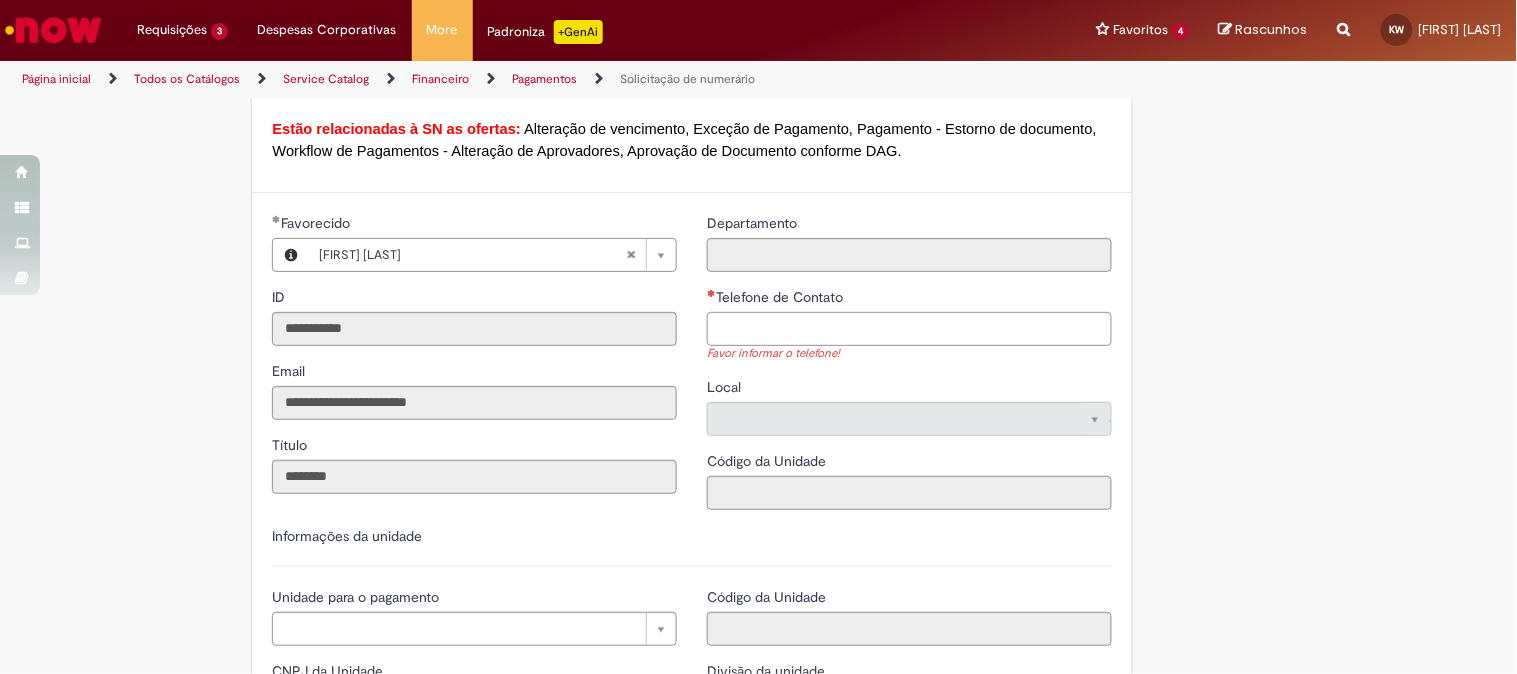 click on "Telefone de Contato" at bounding box center [909, 329] 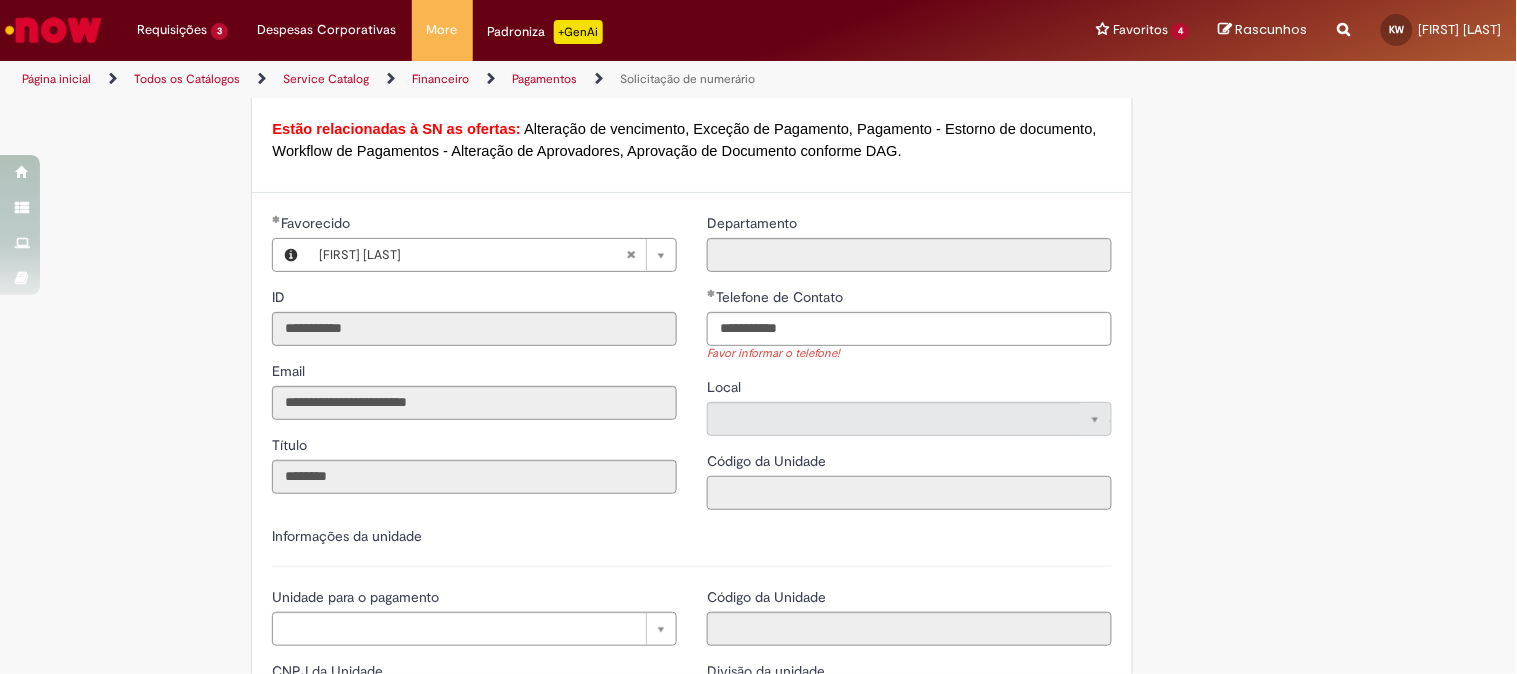 type on "**********" 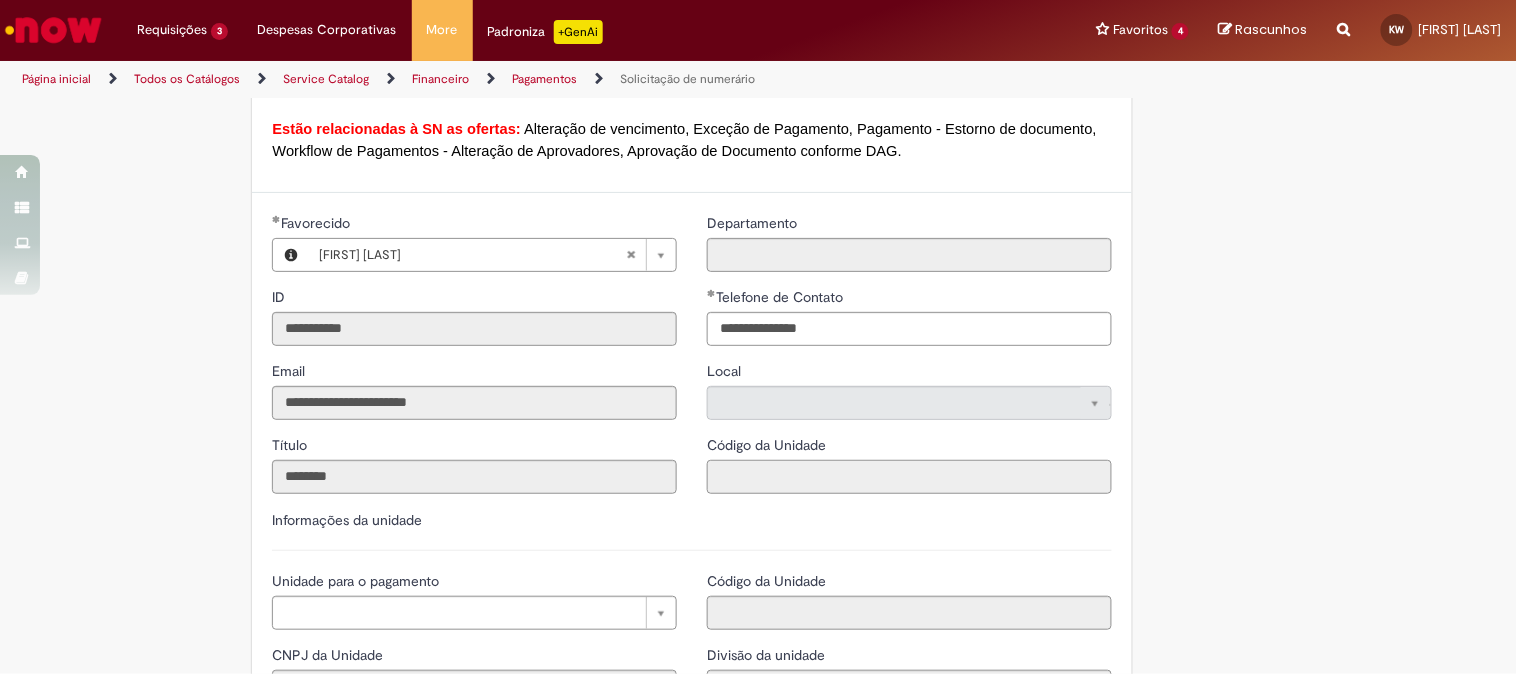 scroll, scrollTop: 1777, scrollLeft: 0, axis: vertical 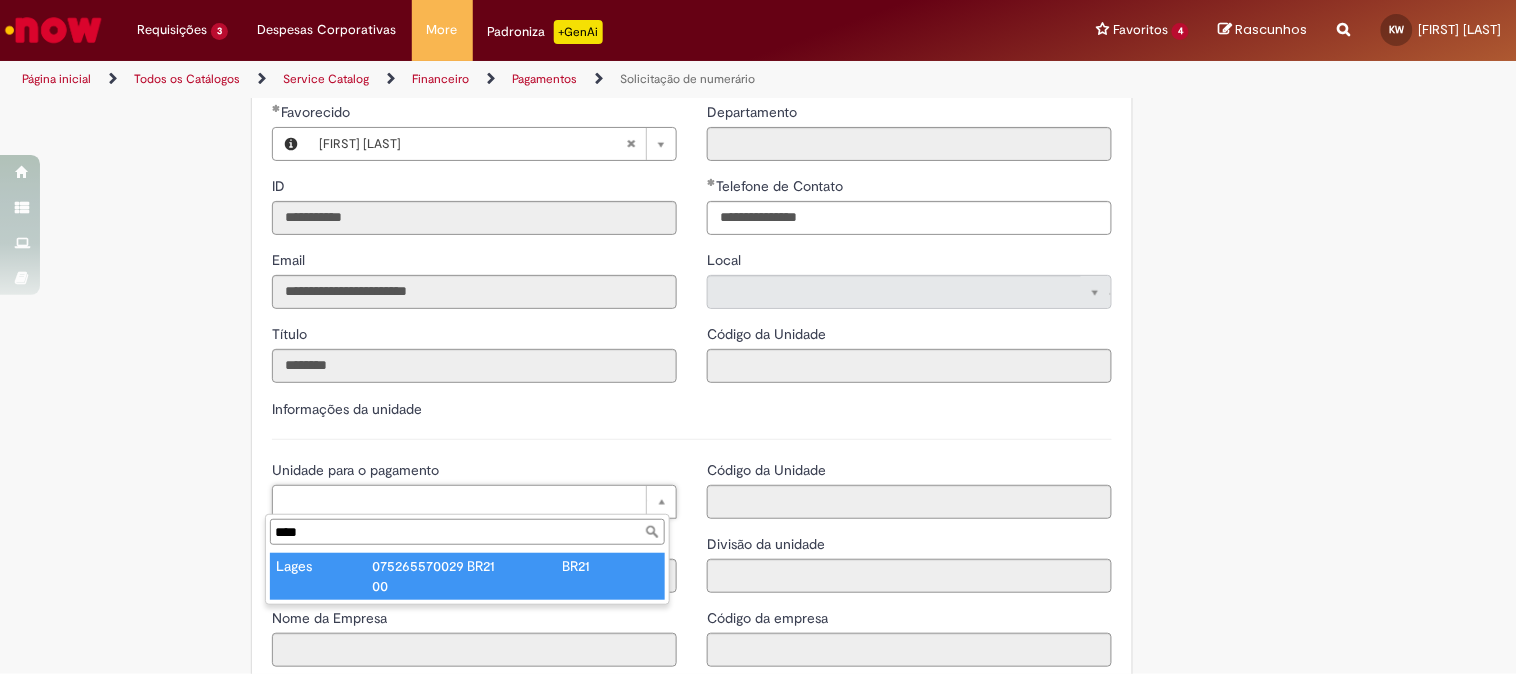 type on "****" 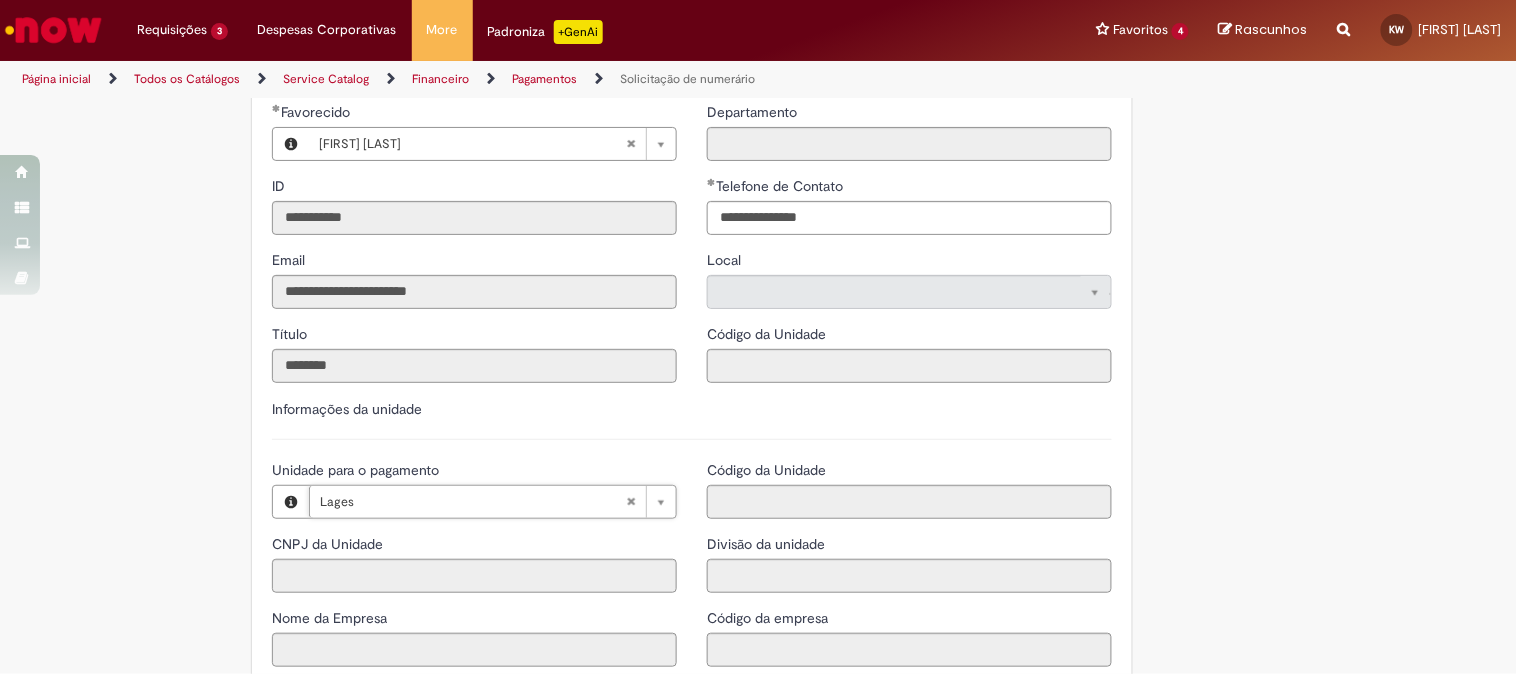 type on "**********" 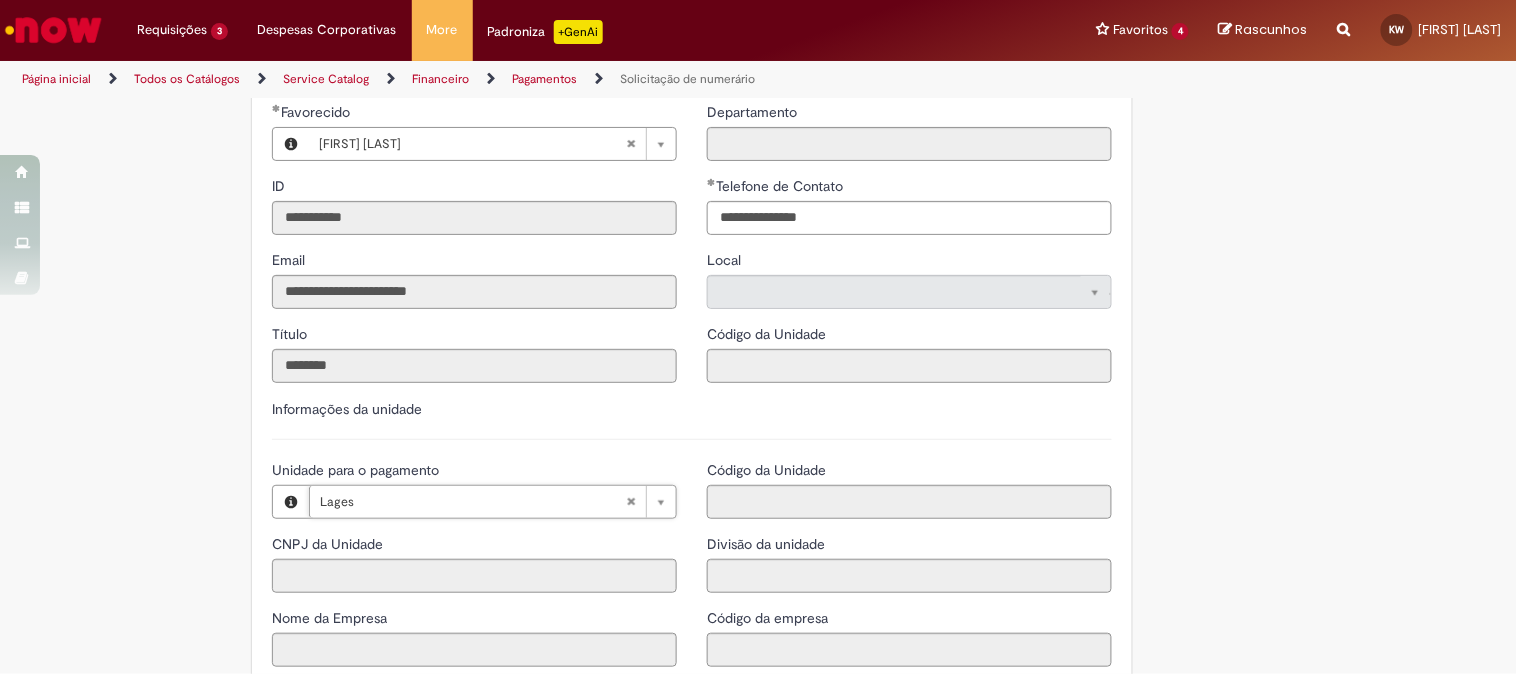 type on "**********" 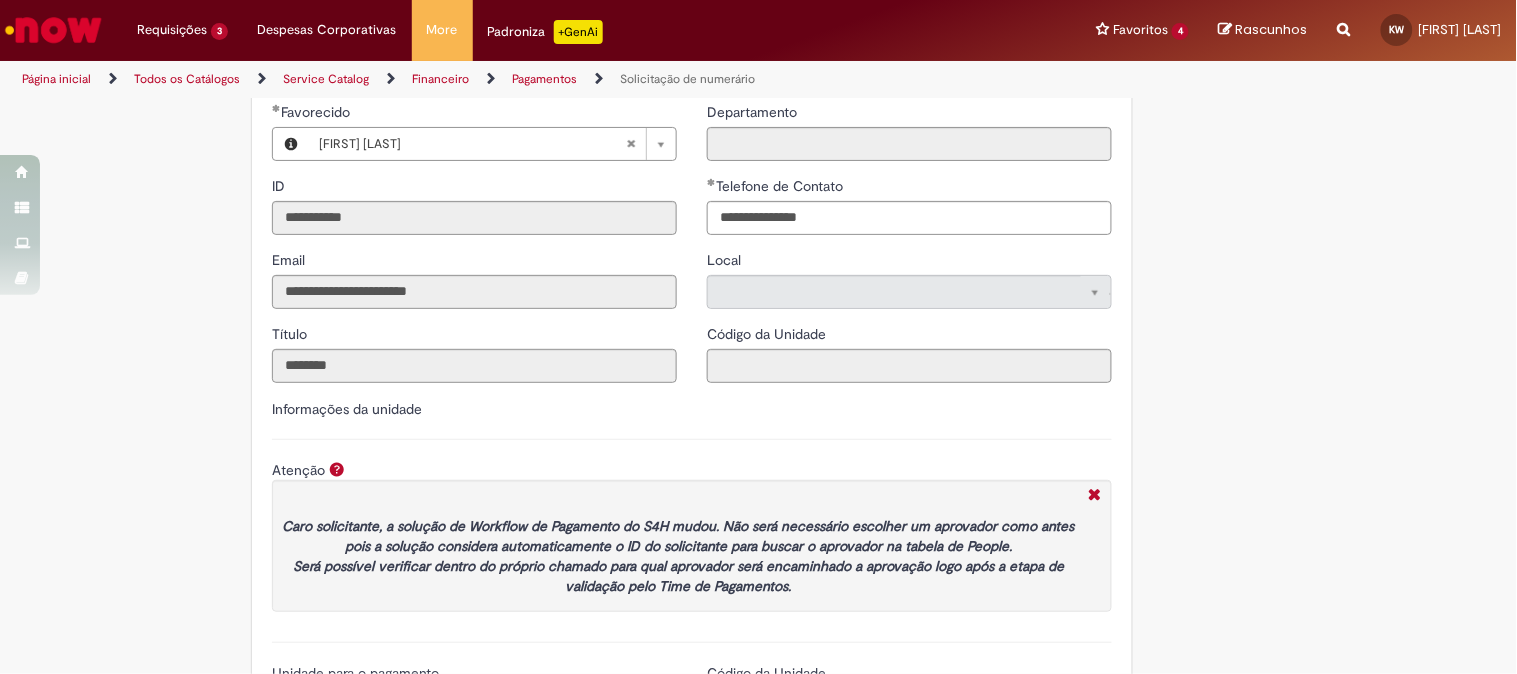 scroll, scrollTop: 2111, scrollLeft: 0, axis: vertical 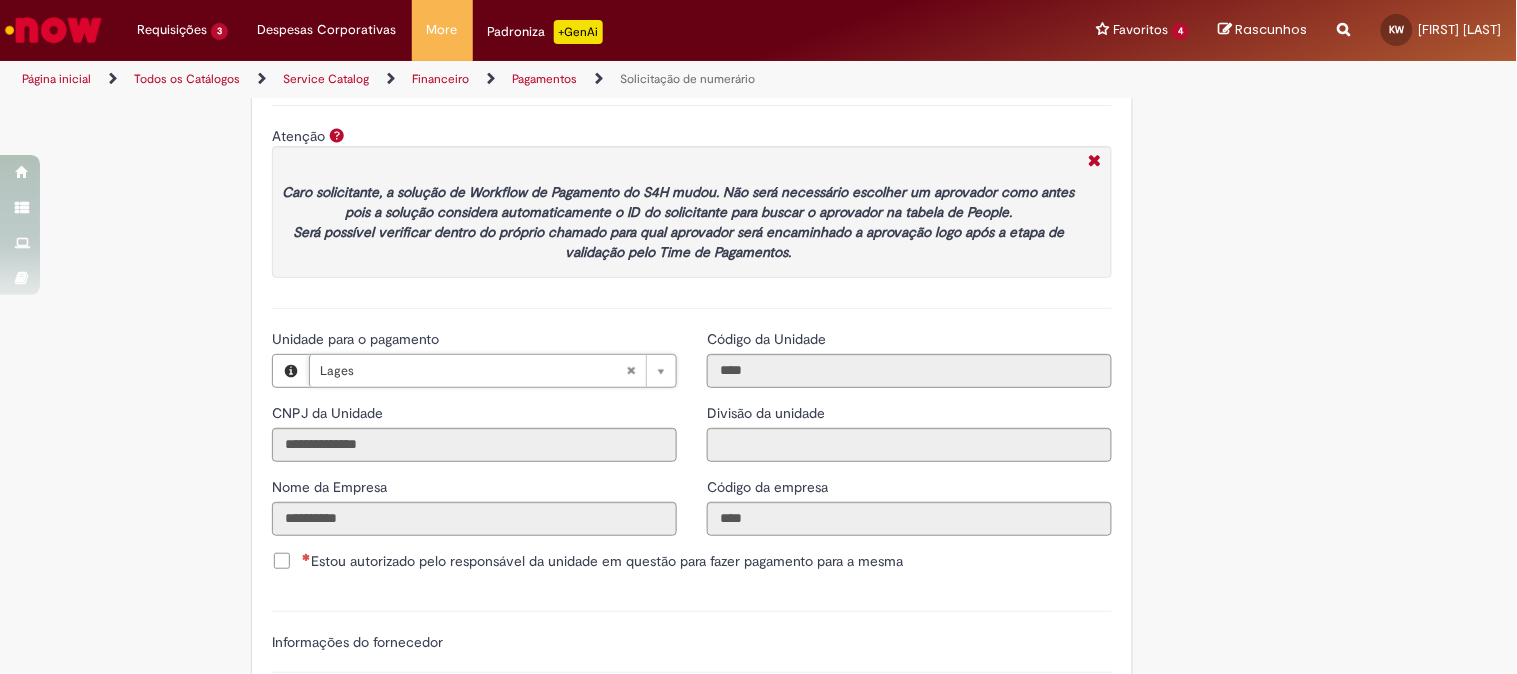 click on "Estou autorizado pelo responsável da unidade em questão para fazer pagamento para a mesma" at bounding box center [602, 561] 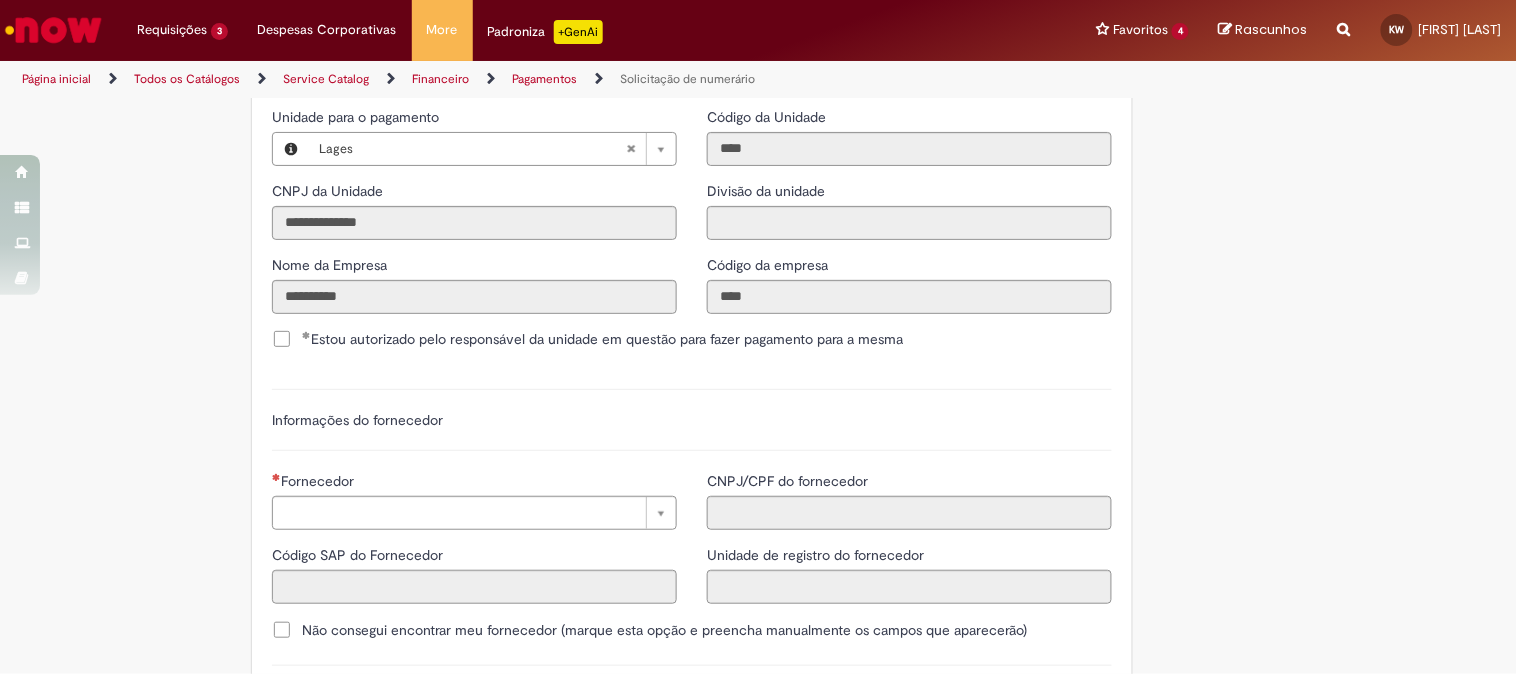 scroll, scrollTop: 2444, scrollLeft: 0, axis: vertical 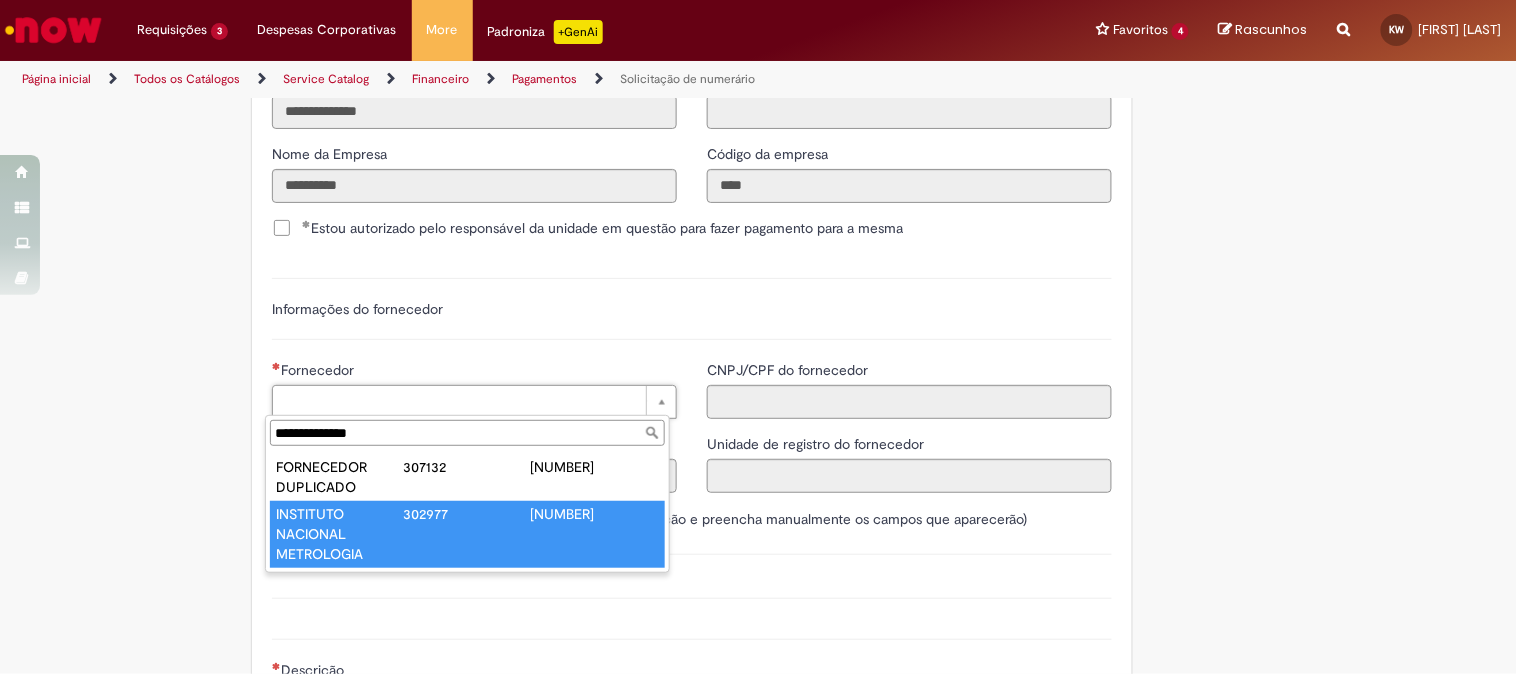 type on "**********" 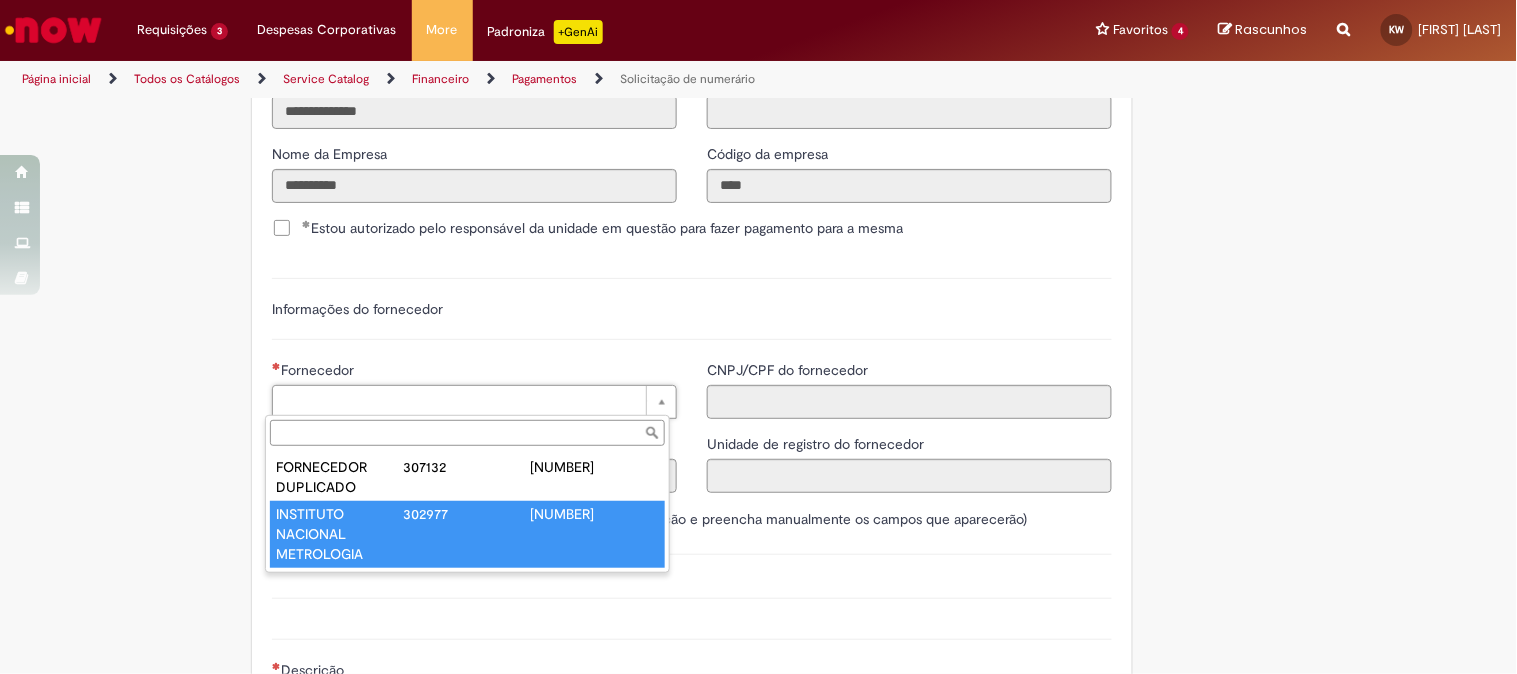 type on "******" 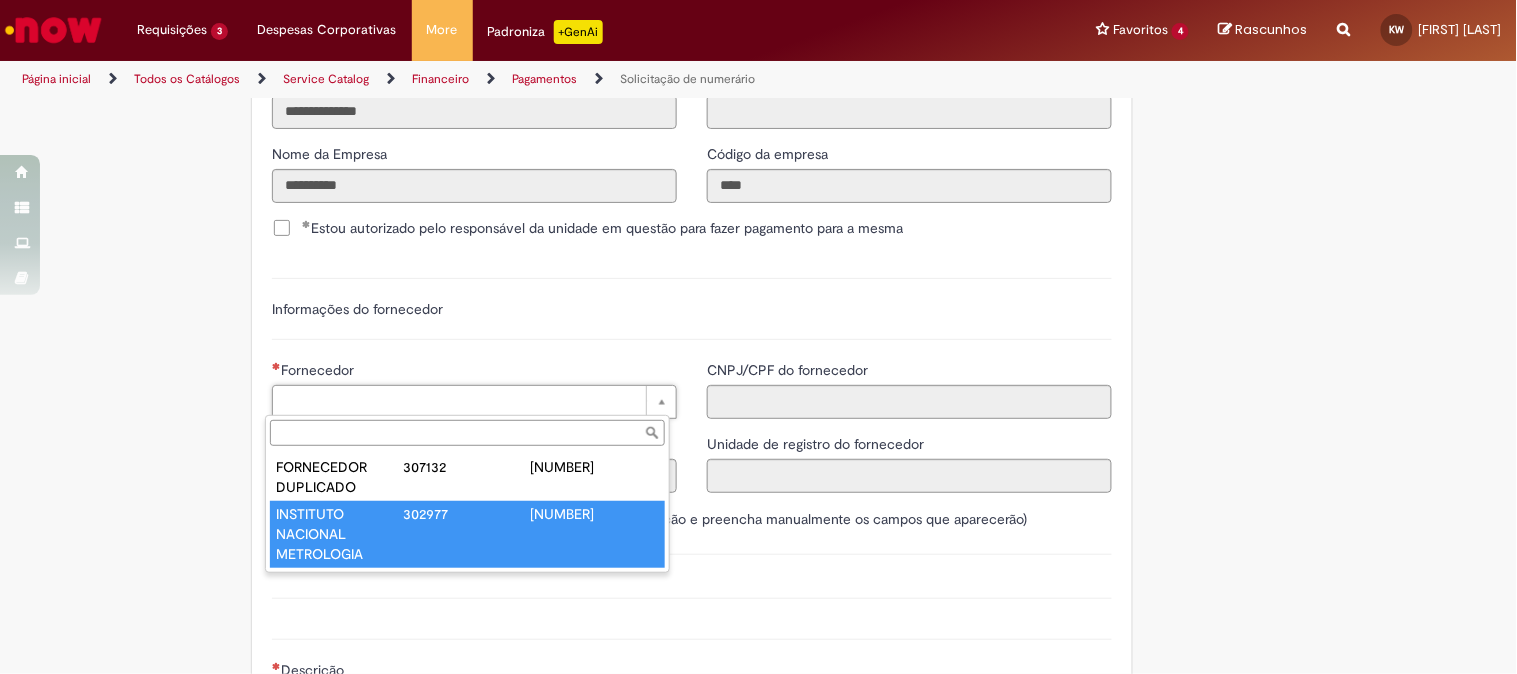 type on "**********" 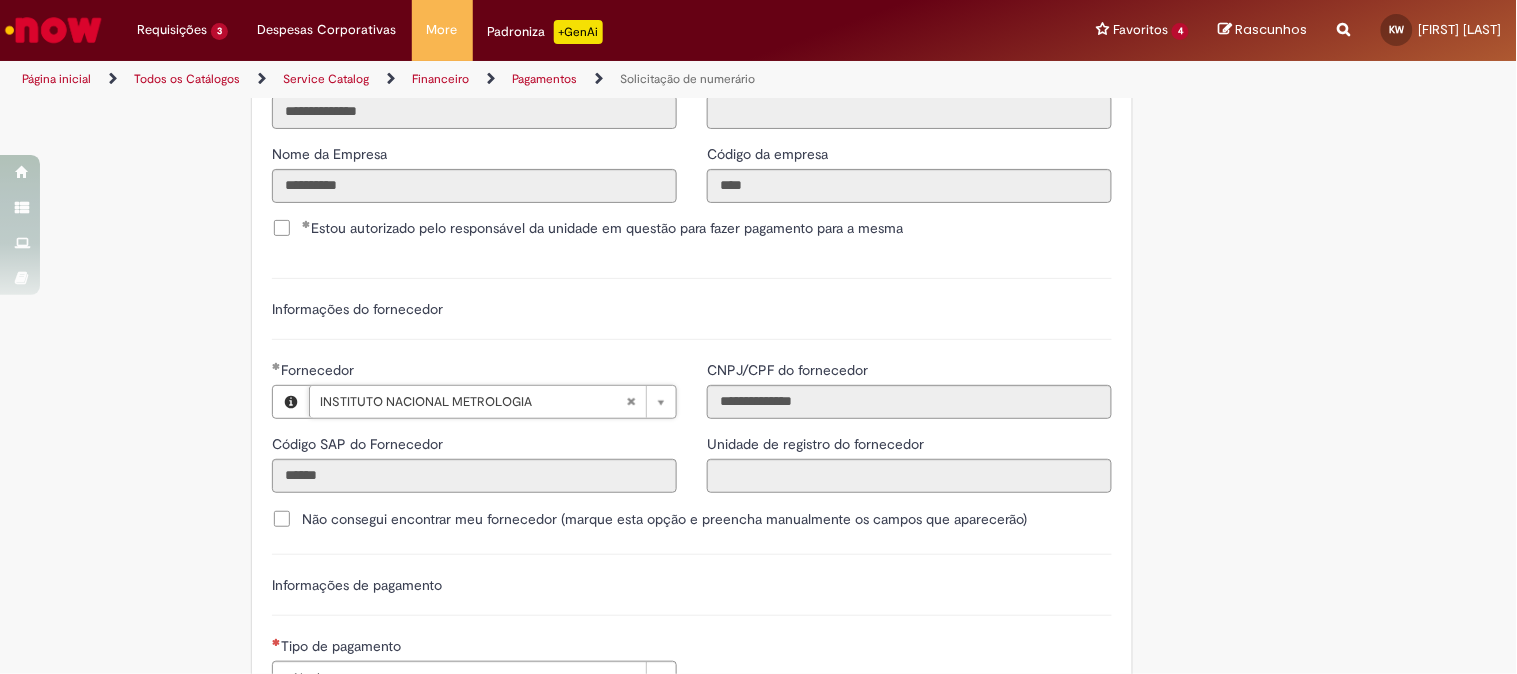 scroll, scrollTop: 2666, scrollLeft: 0, axis: vertical 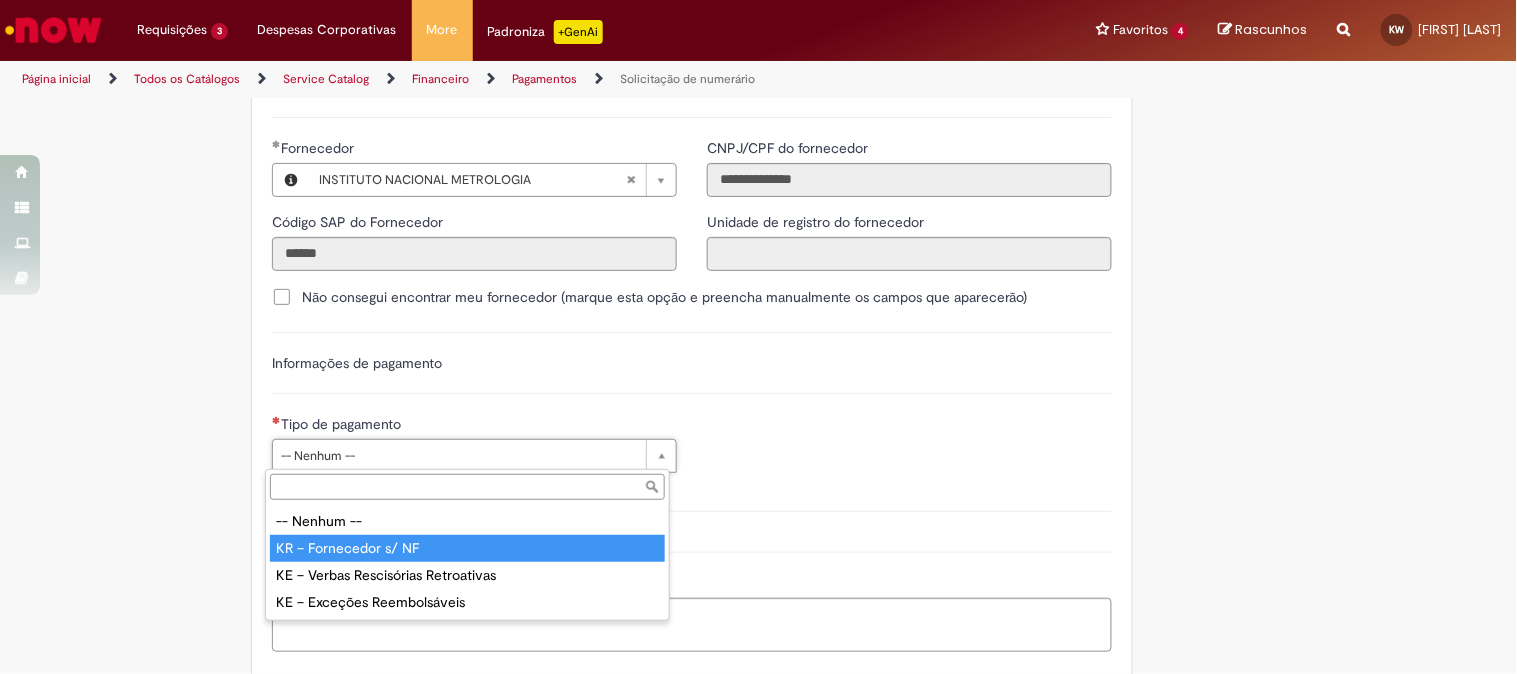type on "**********" 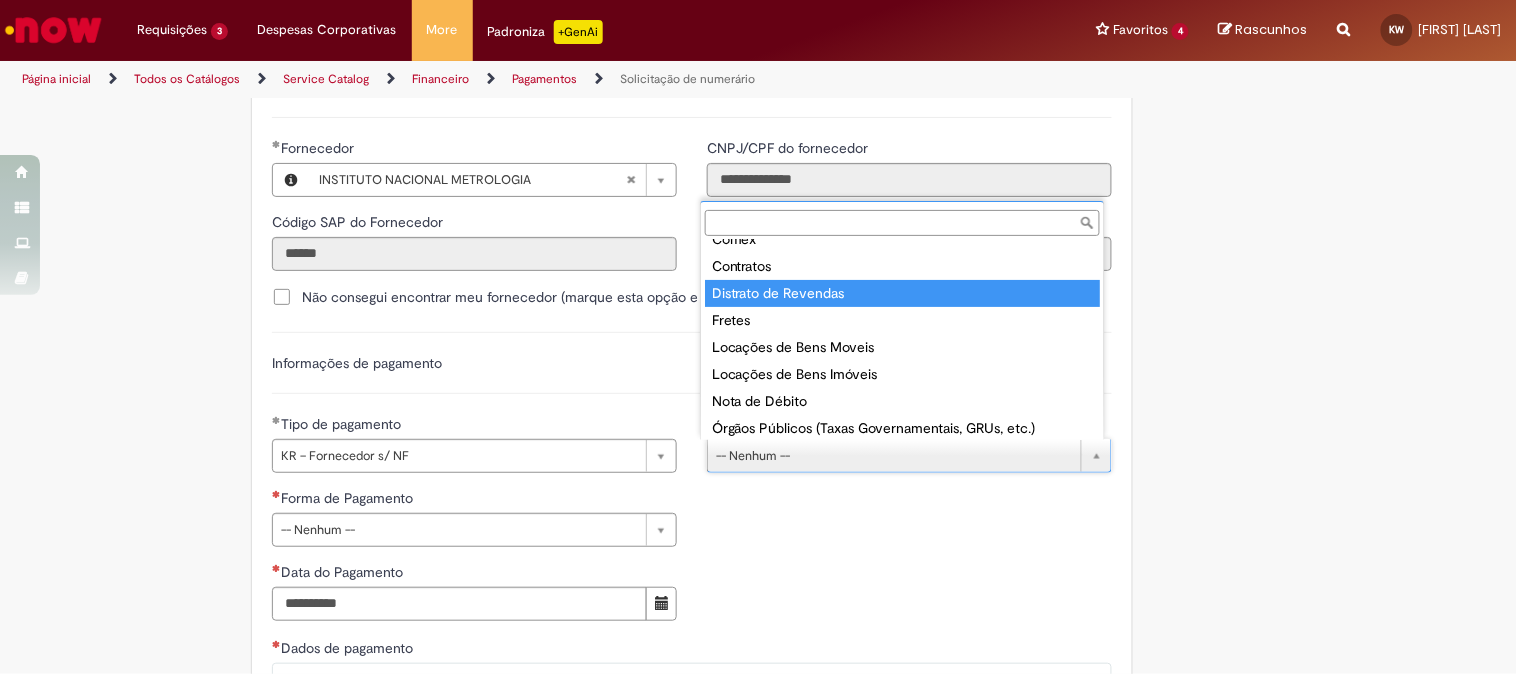 scroll, scrollTop: 237, scrollLeft: 0, axis: vertical 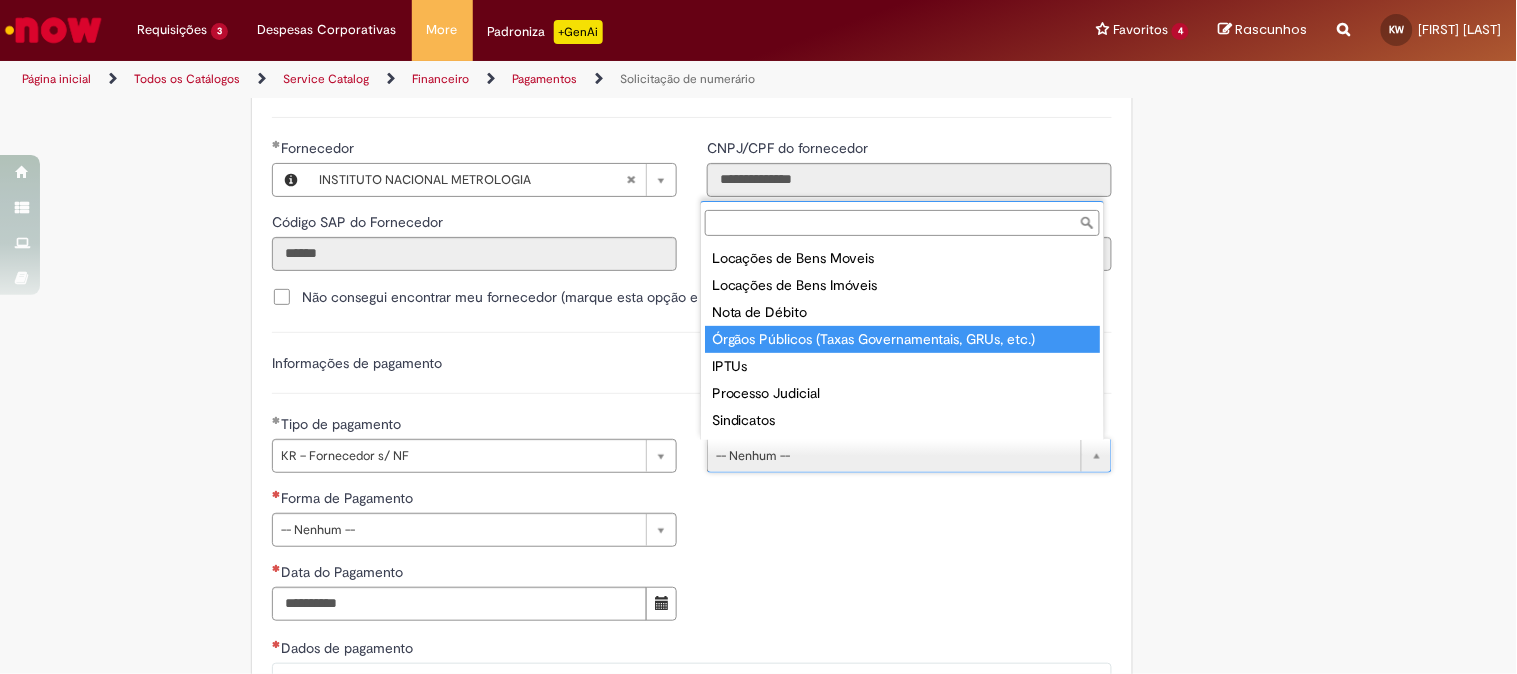 type on "**********" 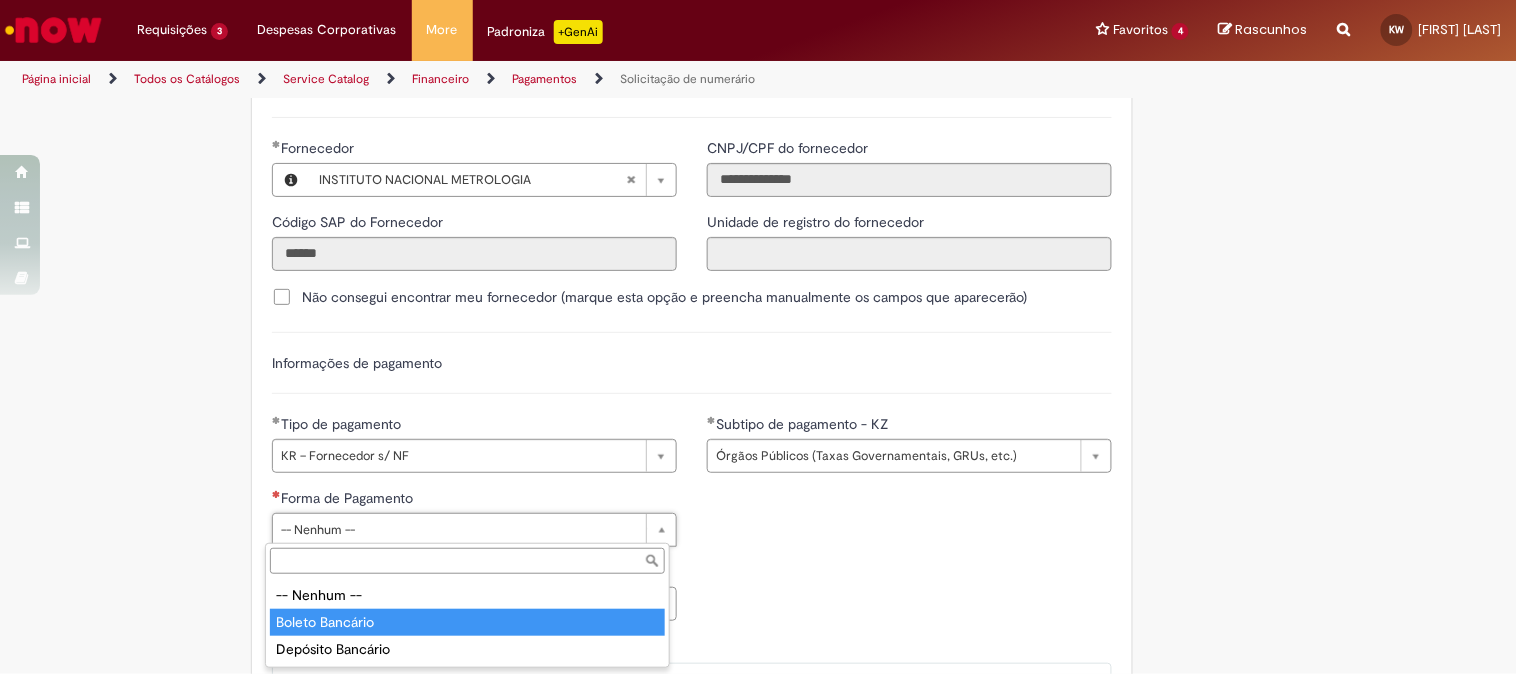 type on "**********" 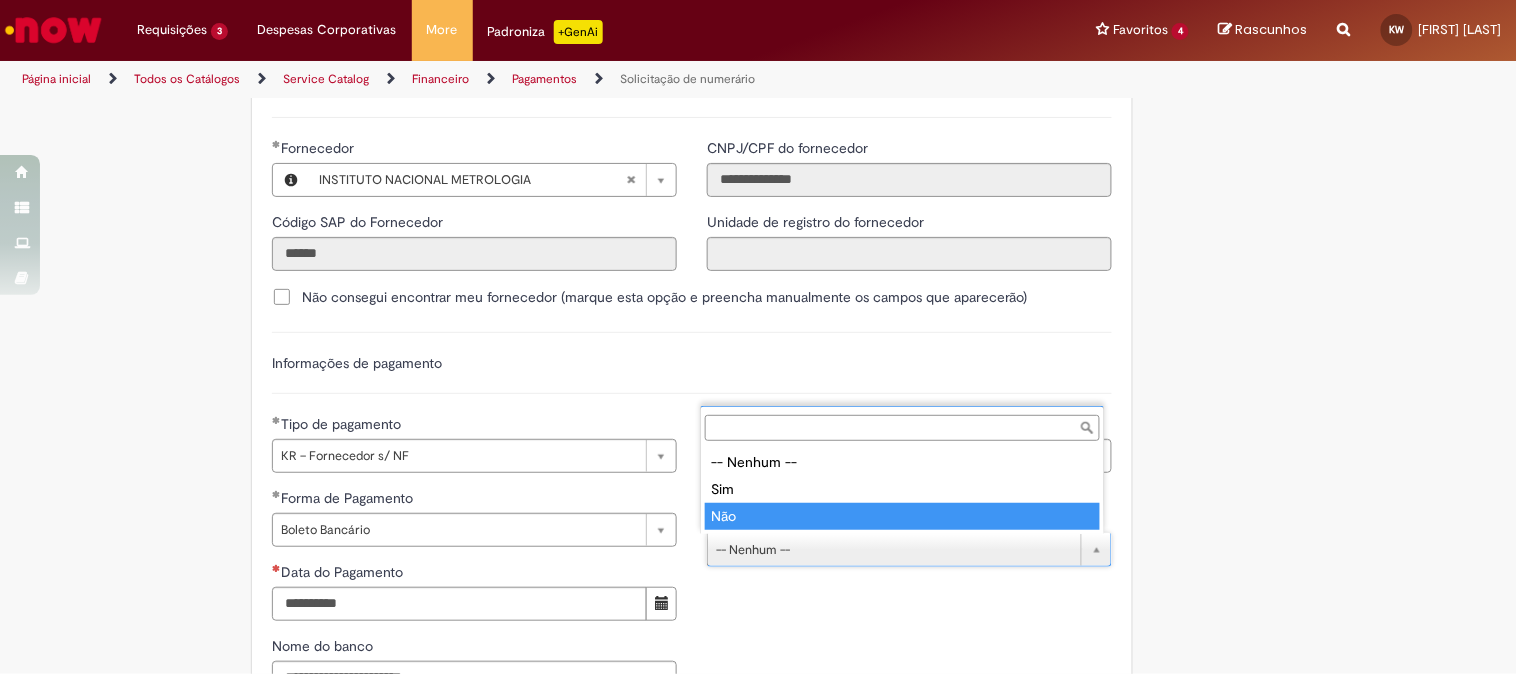 type on "***" 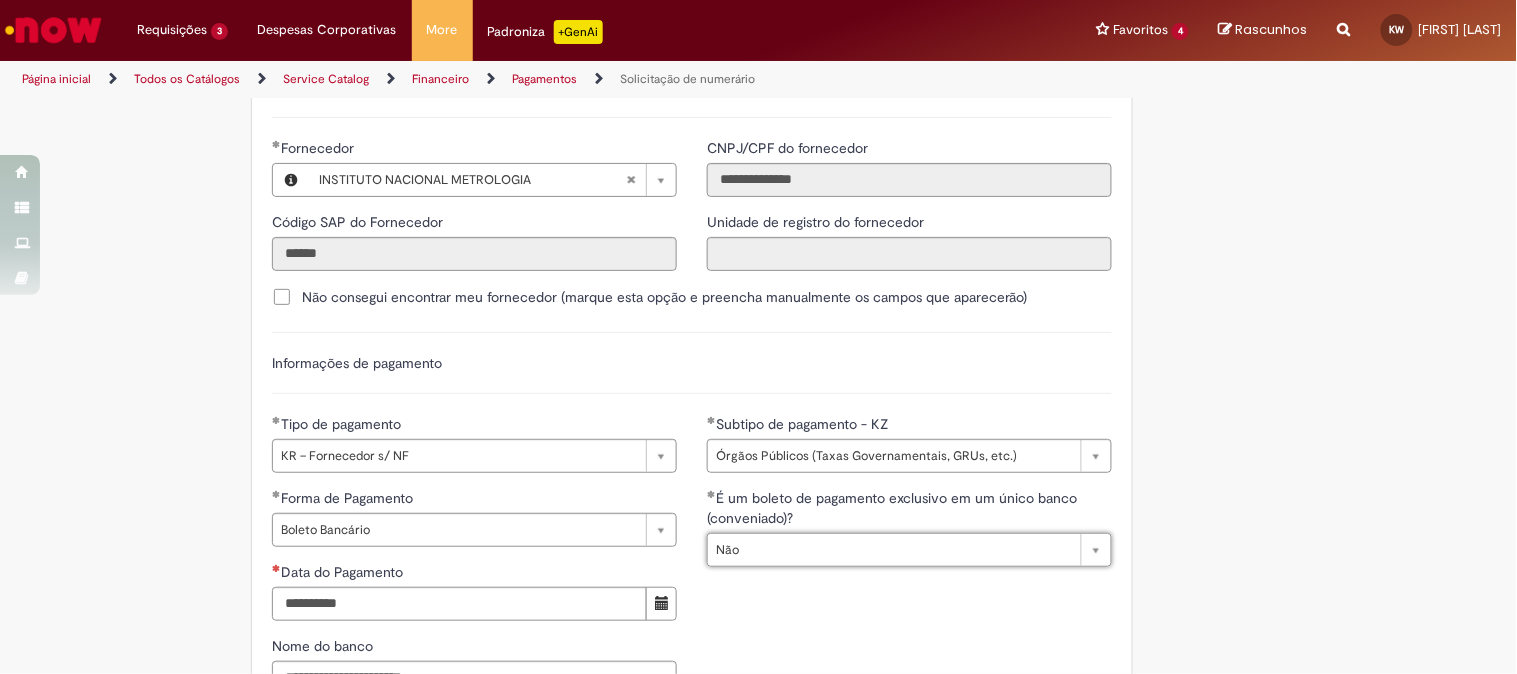 scroll, scrollTop: 2777, scrollLeft: 0, axis: vertical 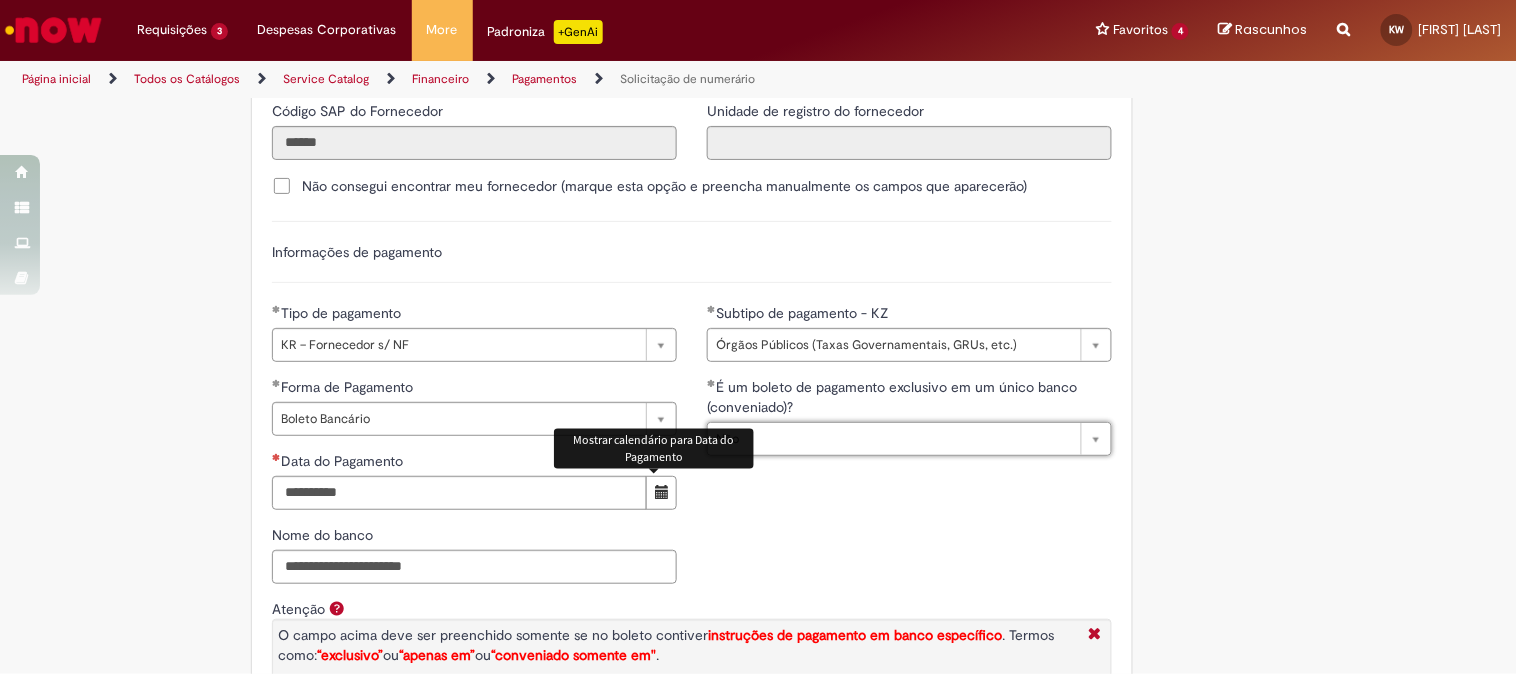 click at bounding box center (662, 492) 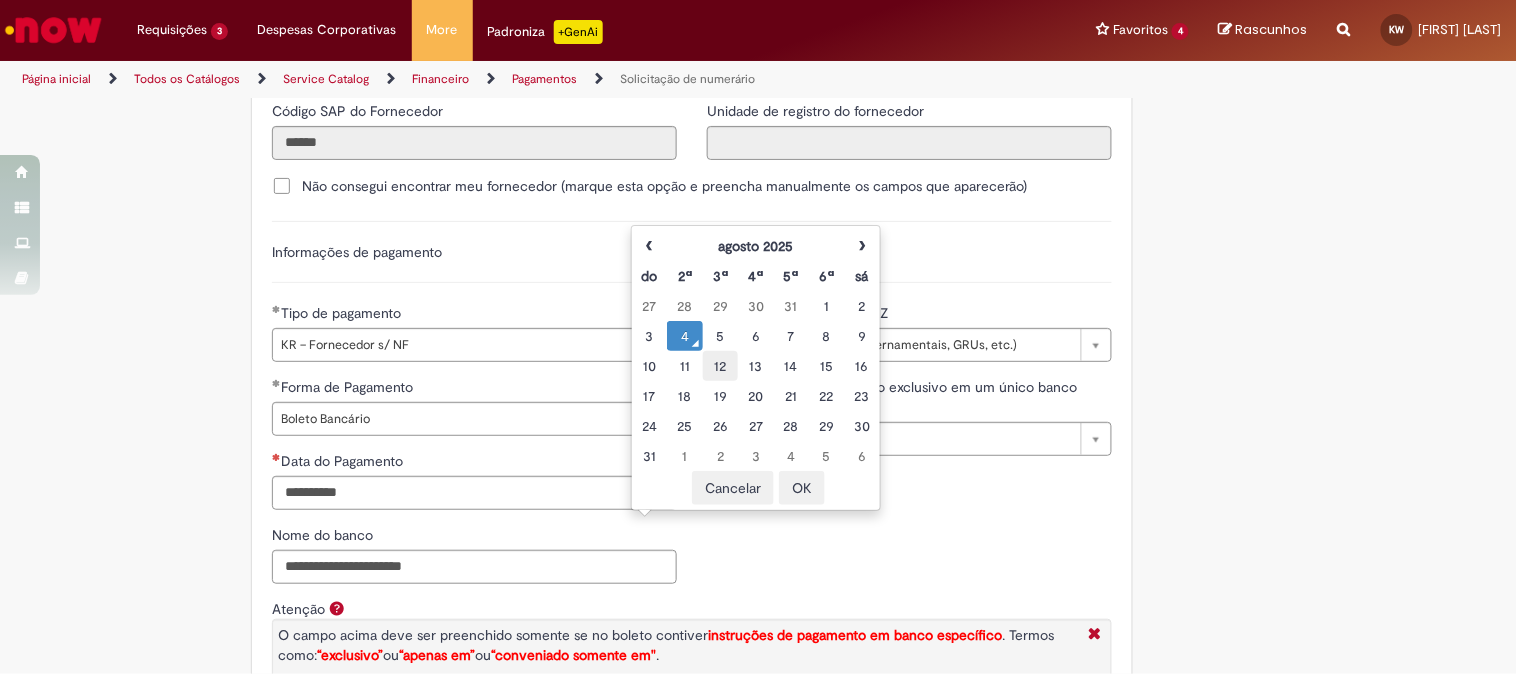 click on "12" at bounding box center (720, 366) 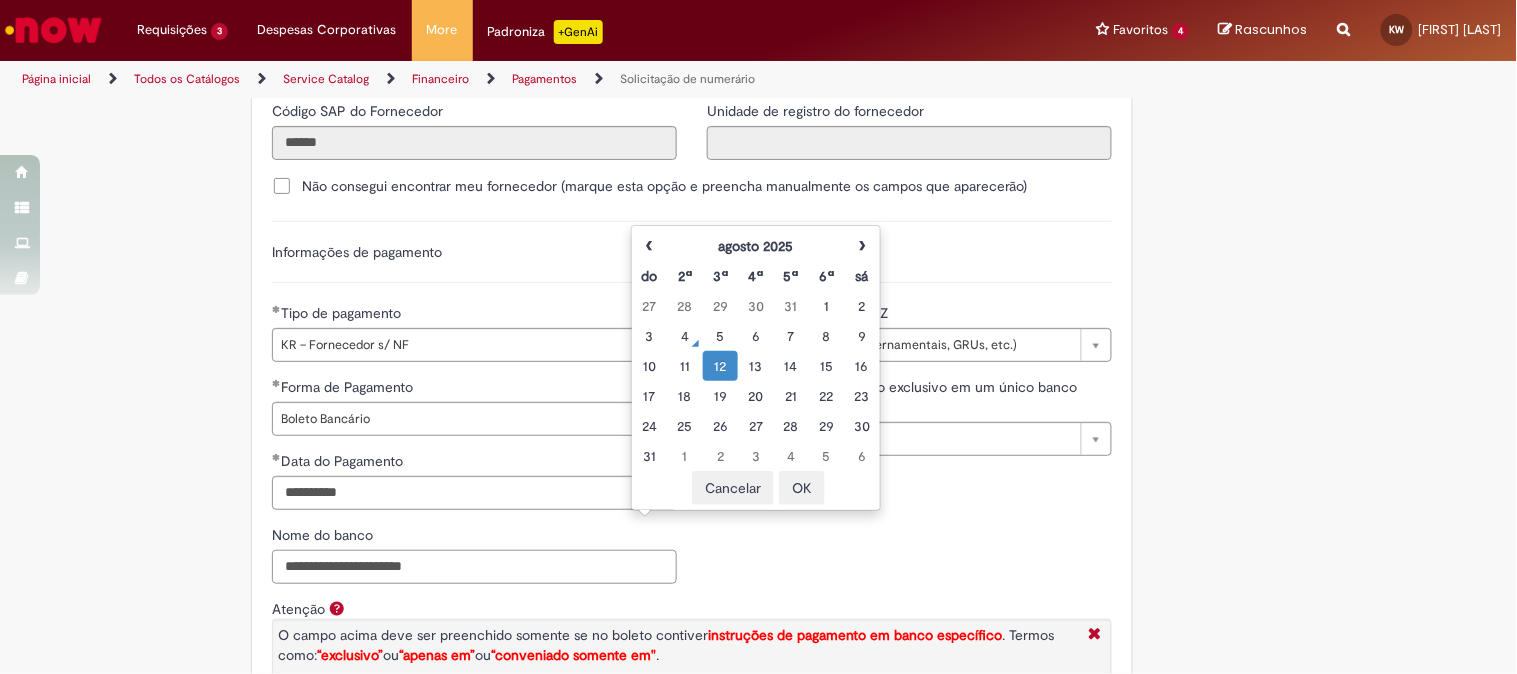 click on "Nome do banco" at bounding box center (474, 567) 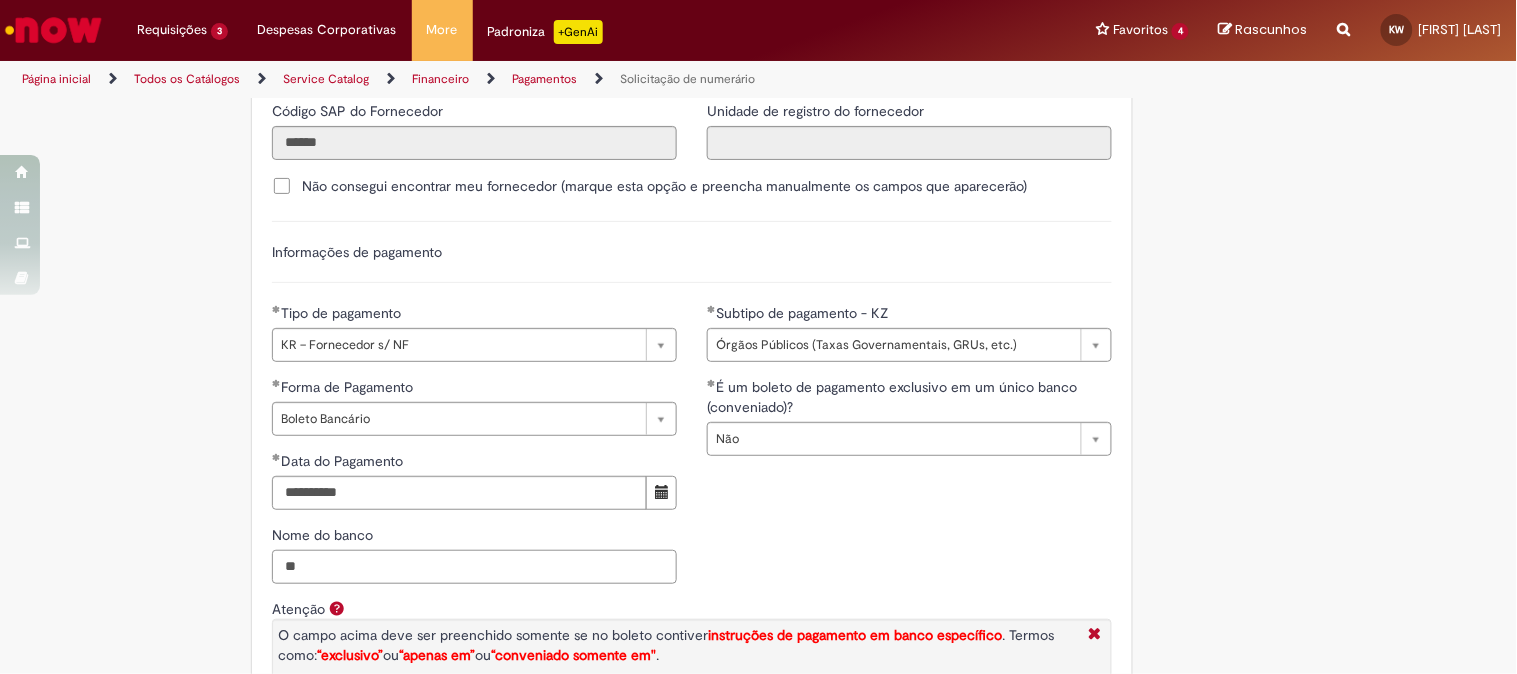 scroll, scrollTop: 3111, scrollLeft: 0, axis: vertical 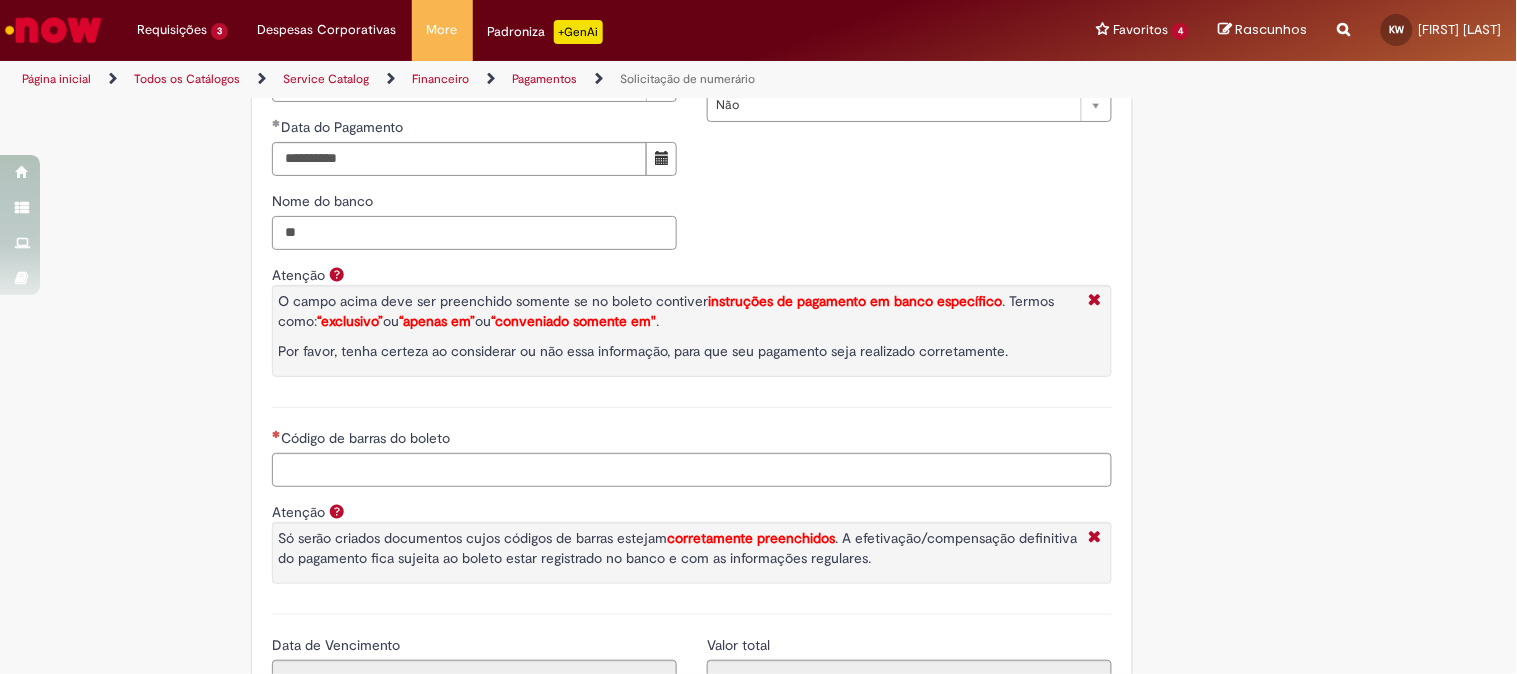 type on "**" 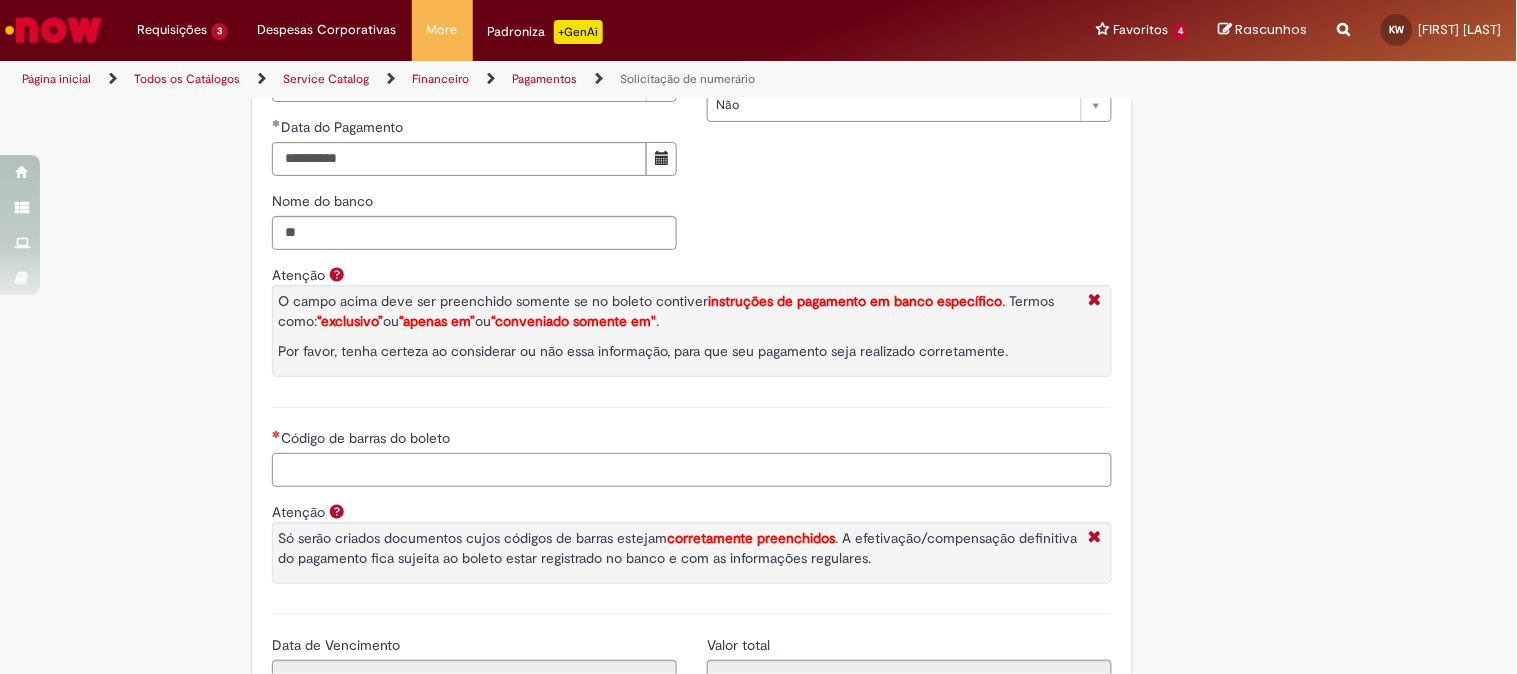 click on "Código de barras do boleto" at bounding box center (692, 470) 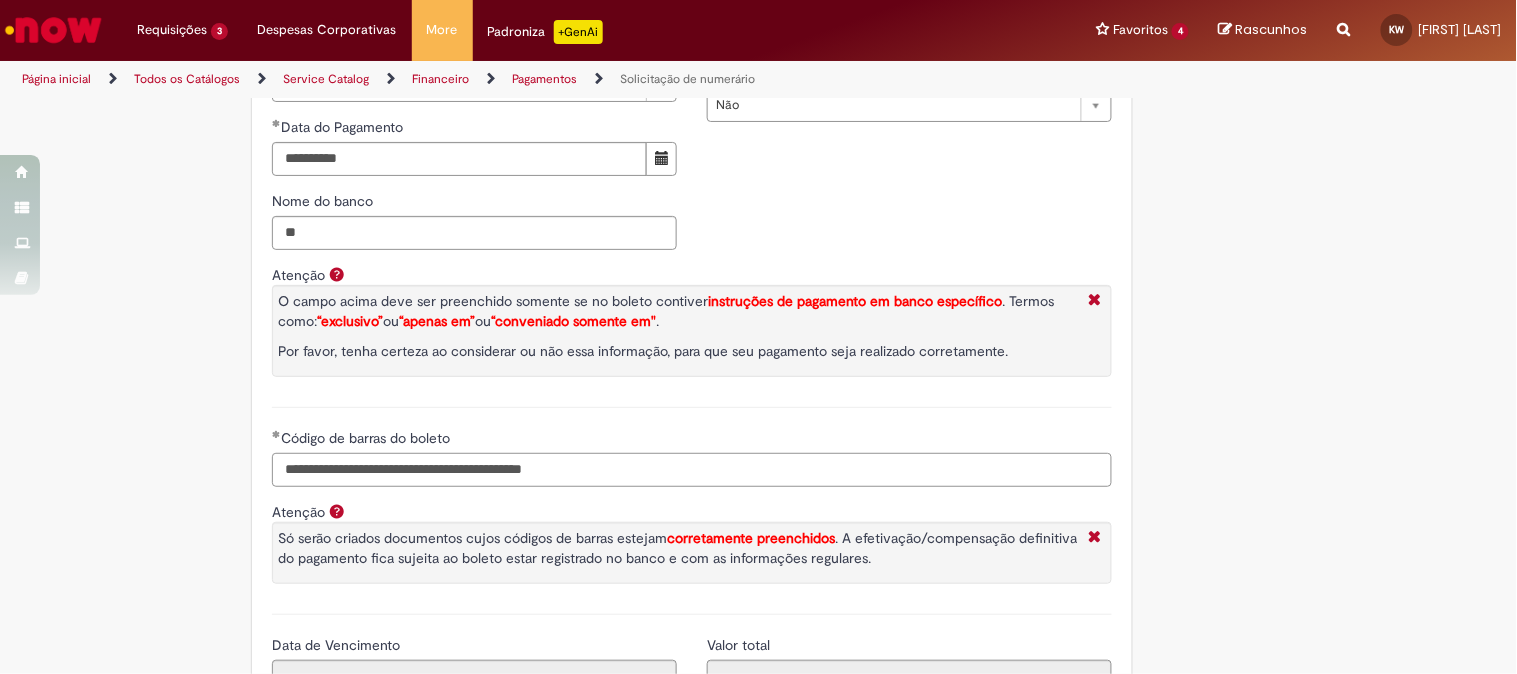 type on "**********" 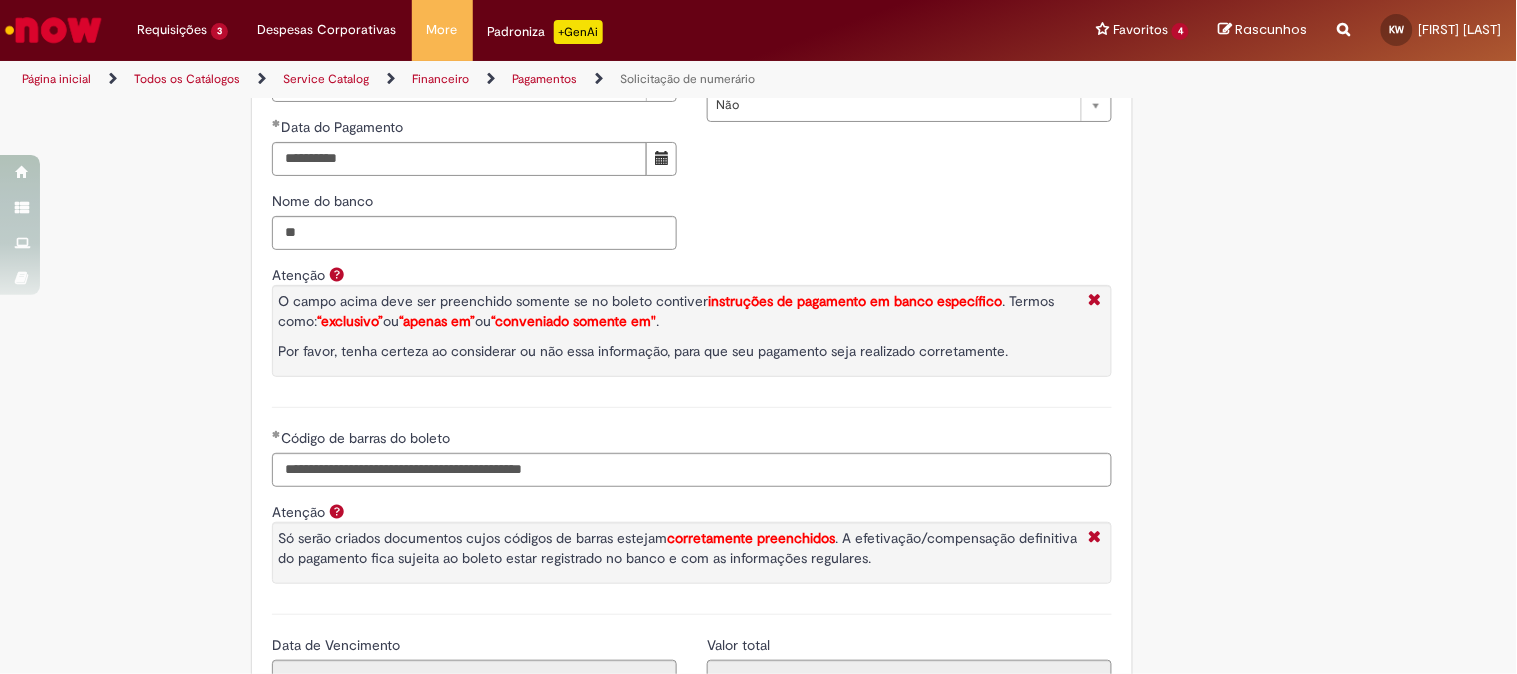 type on "********" 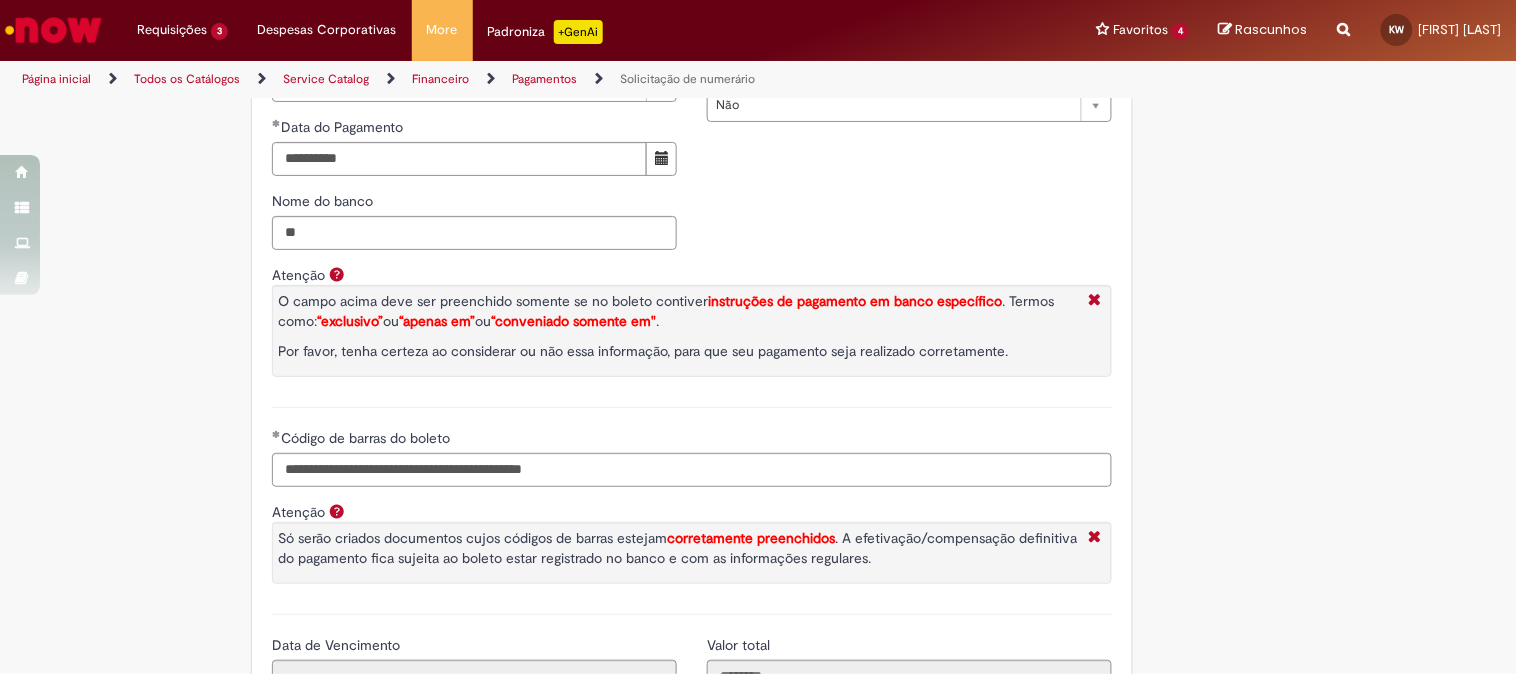 type on "**********" 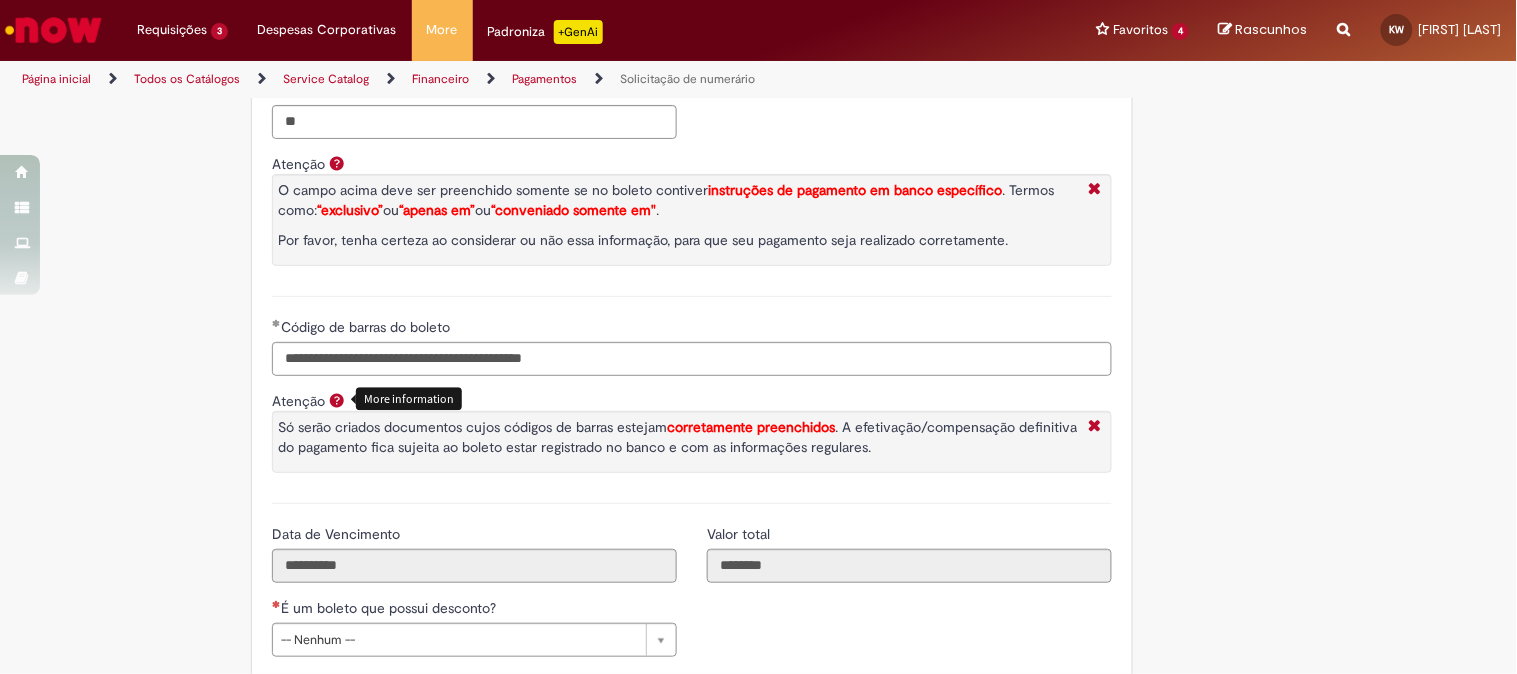 scroll, scrollTop: 3333, scrollLeft: 0, axis: vertical 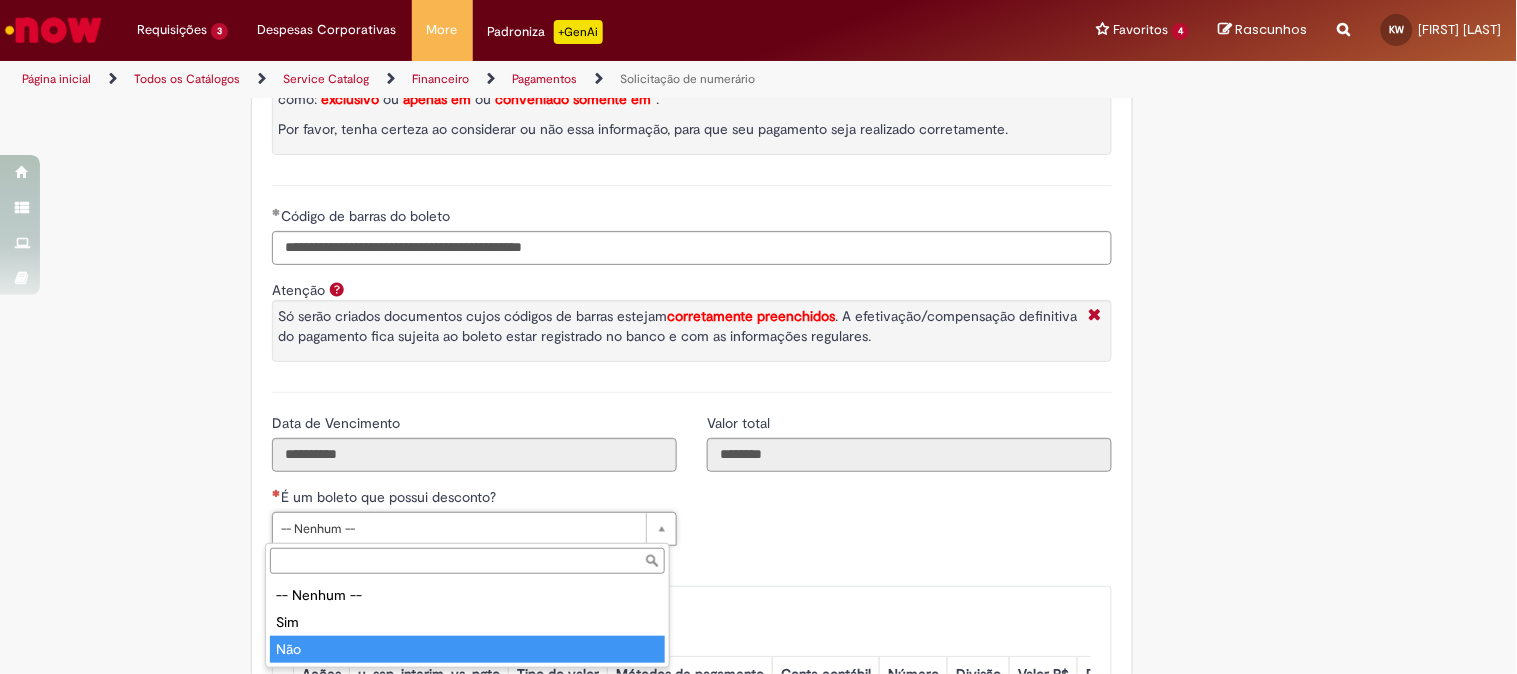 type on "***" 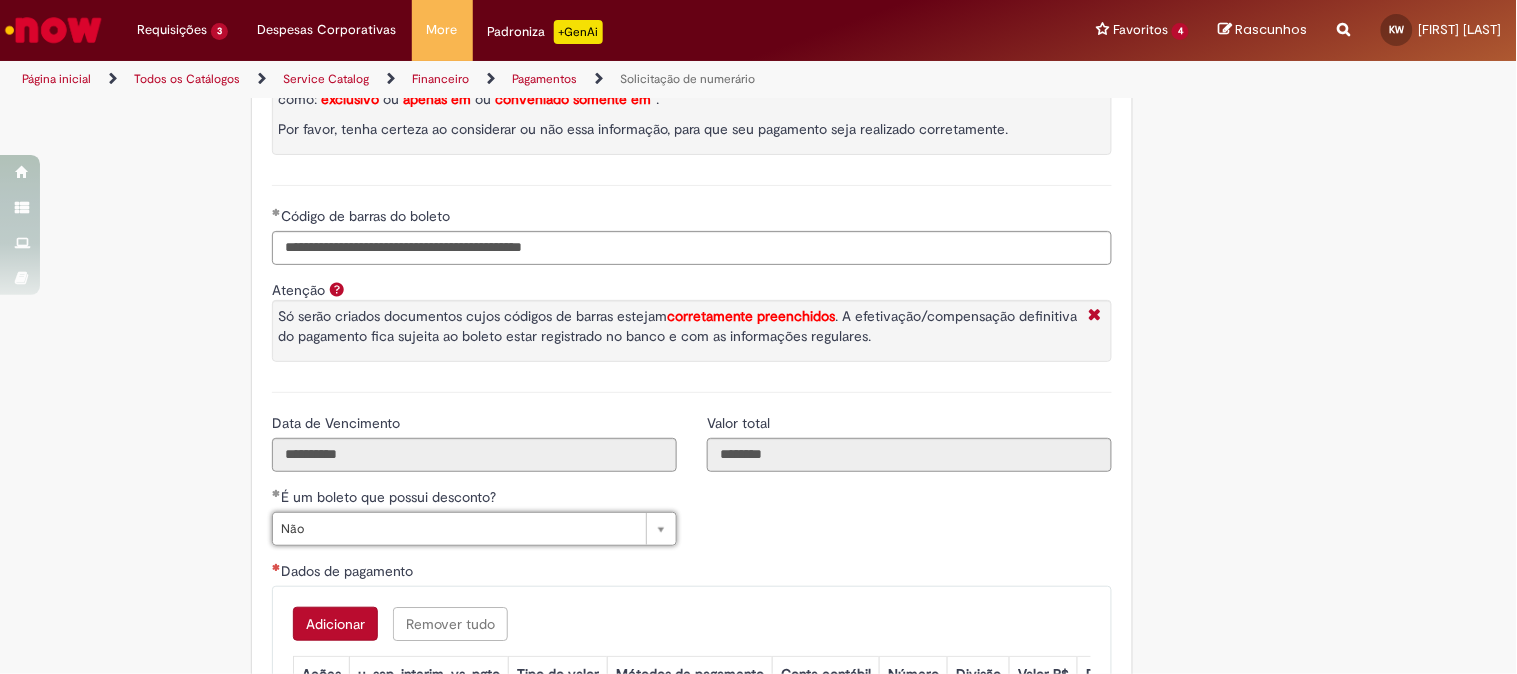 scroll, scrollTop: 3555, scrollLeft: 0, axis: vertical 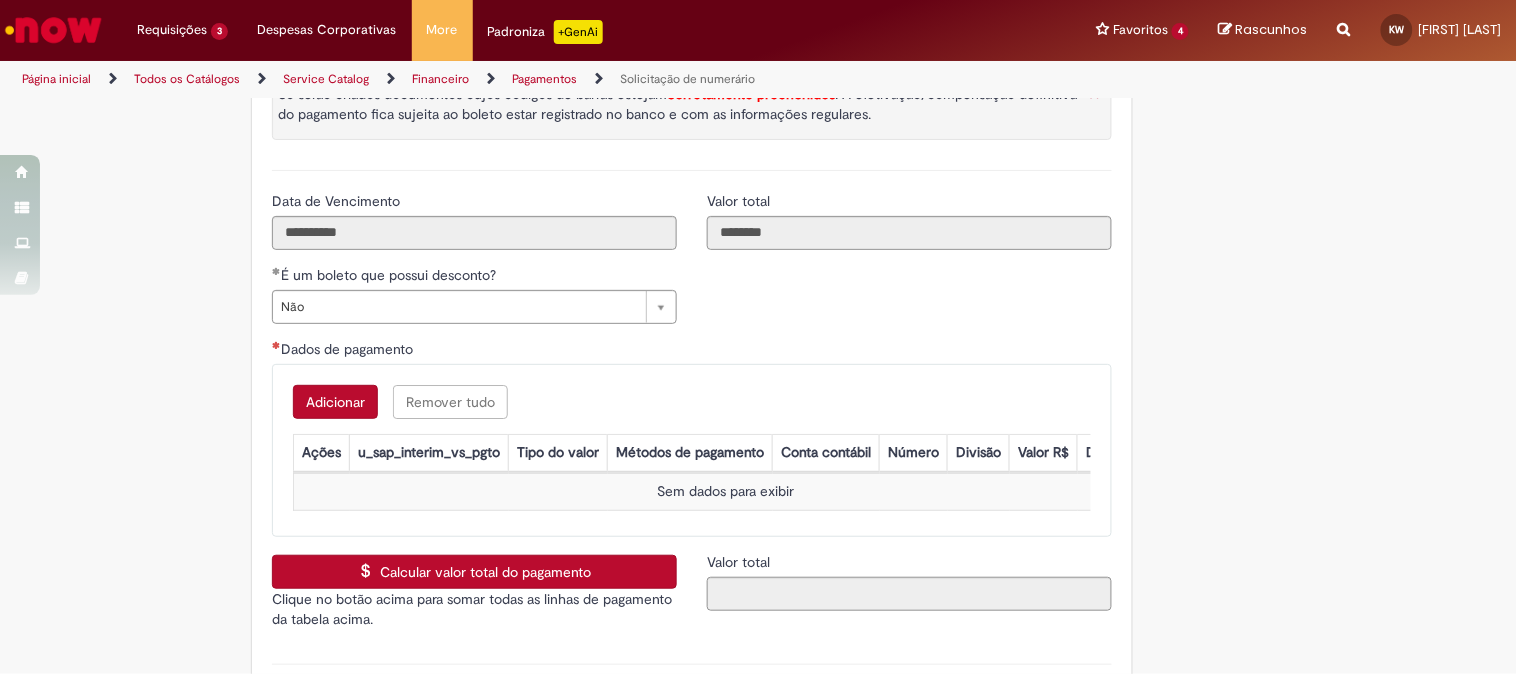 click on "Adicionar" at bounding box center [335, 402] 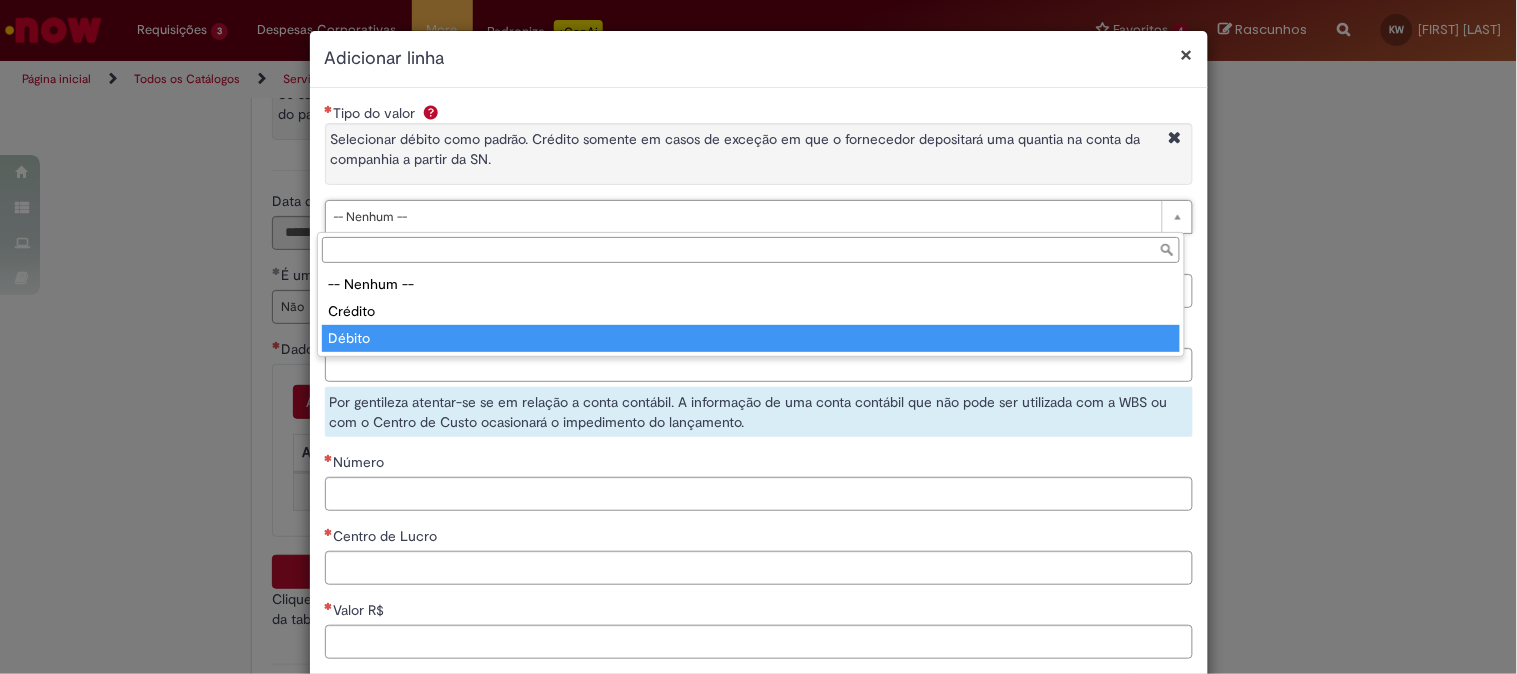 type on "******" 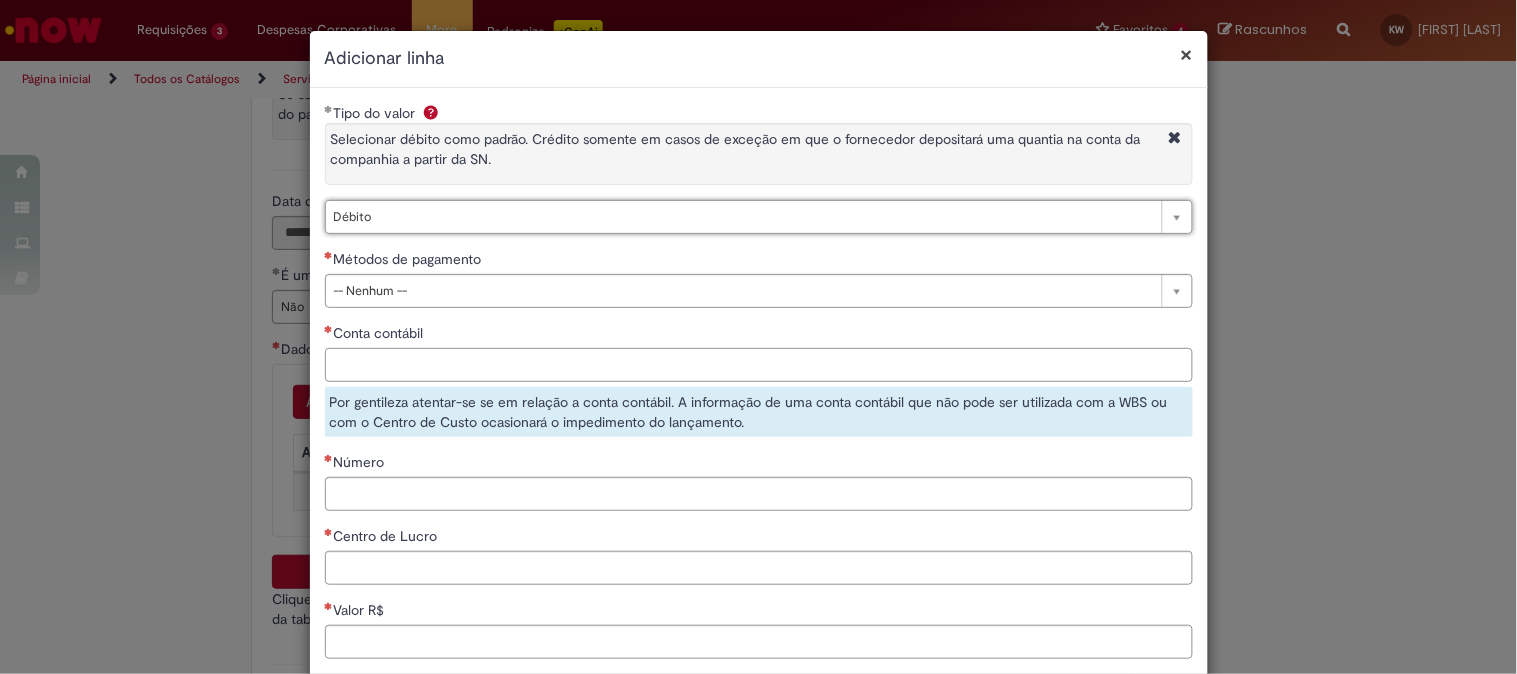 click on "Conta contábil" at bounding box center (759, 365) 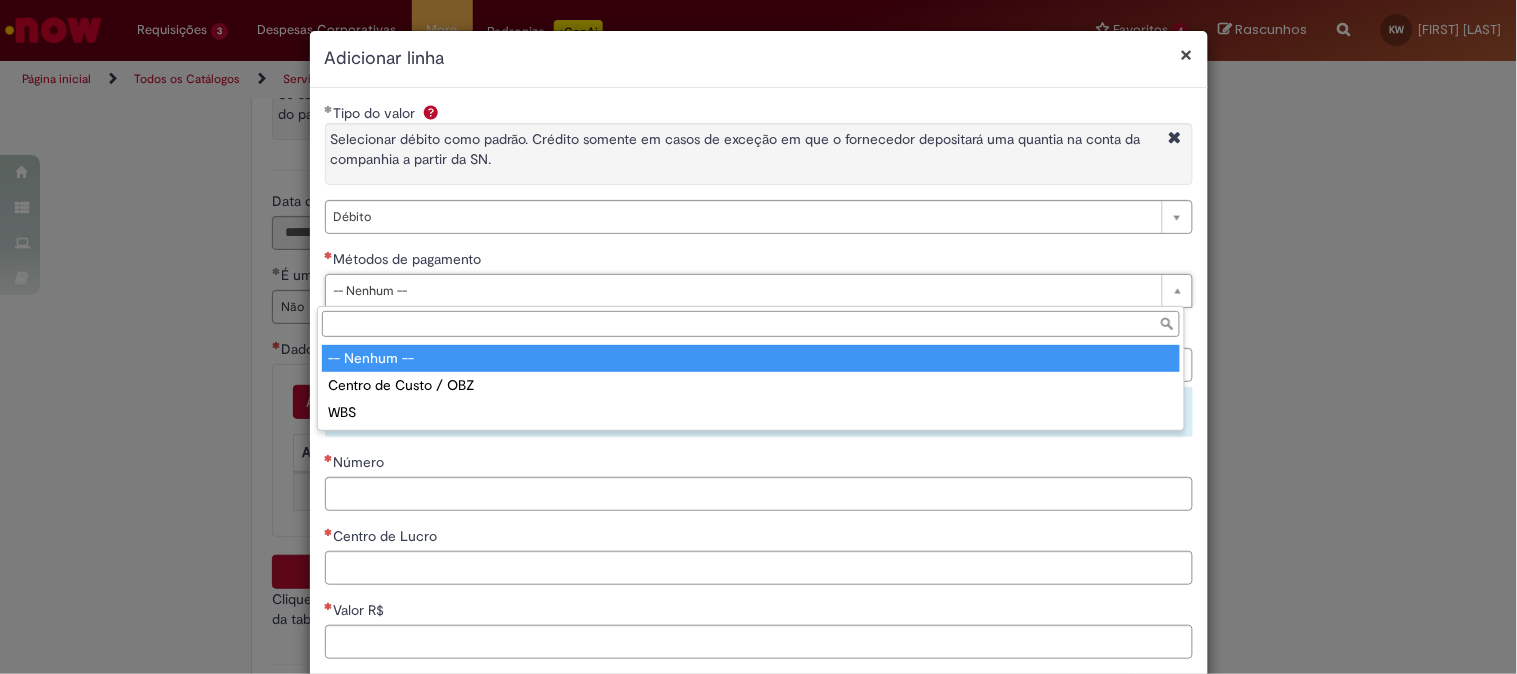 drag, startPoint x: 395, startPoint y: 300, endPoint x: 395, endPoint y: 333, distance: 33 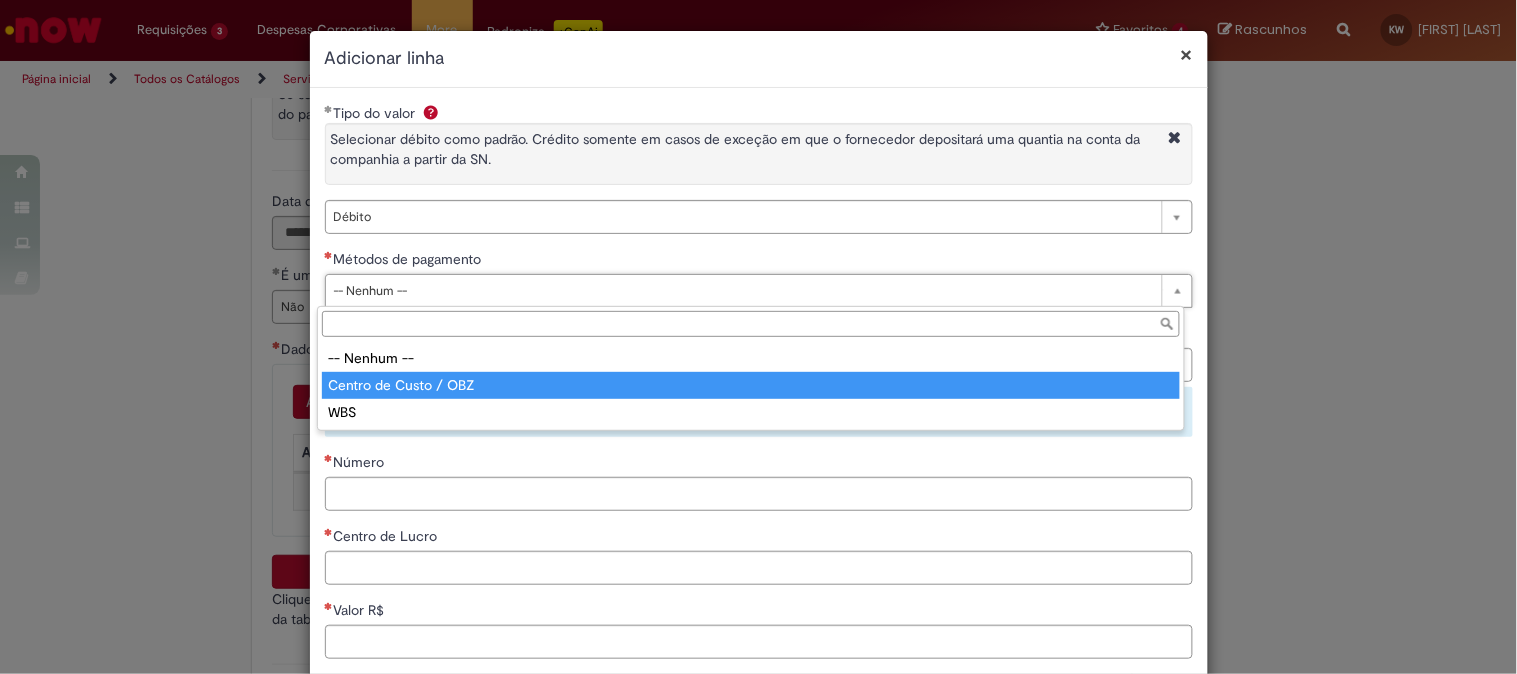 type on "**********" 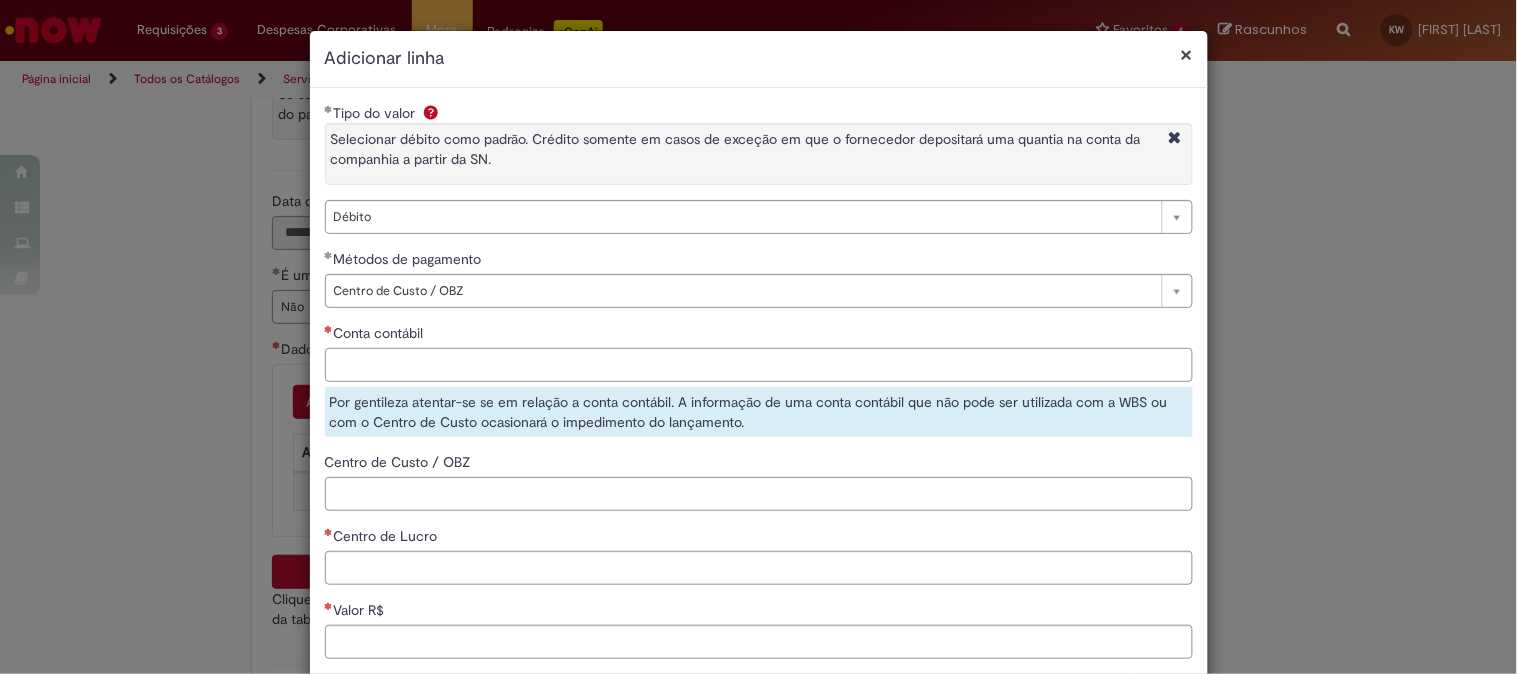 click on "Conta contábil" at bounding box center [759, 365] 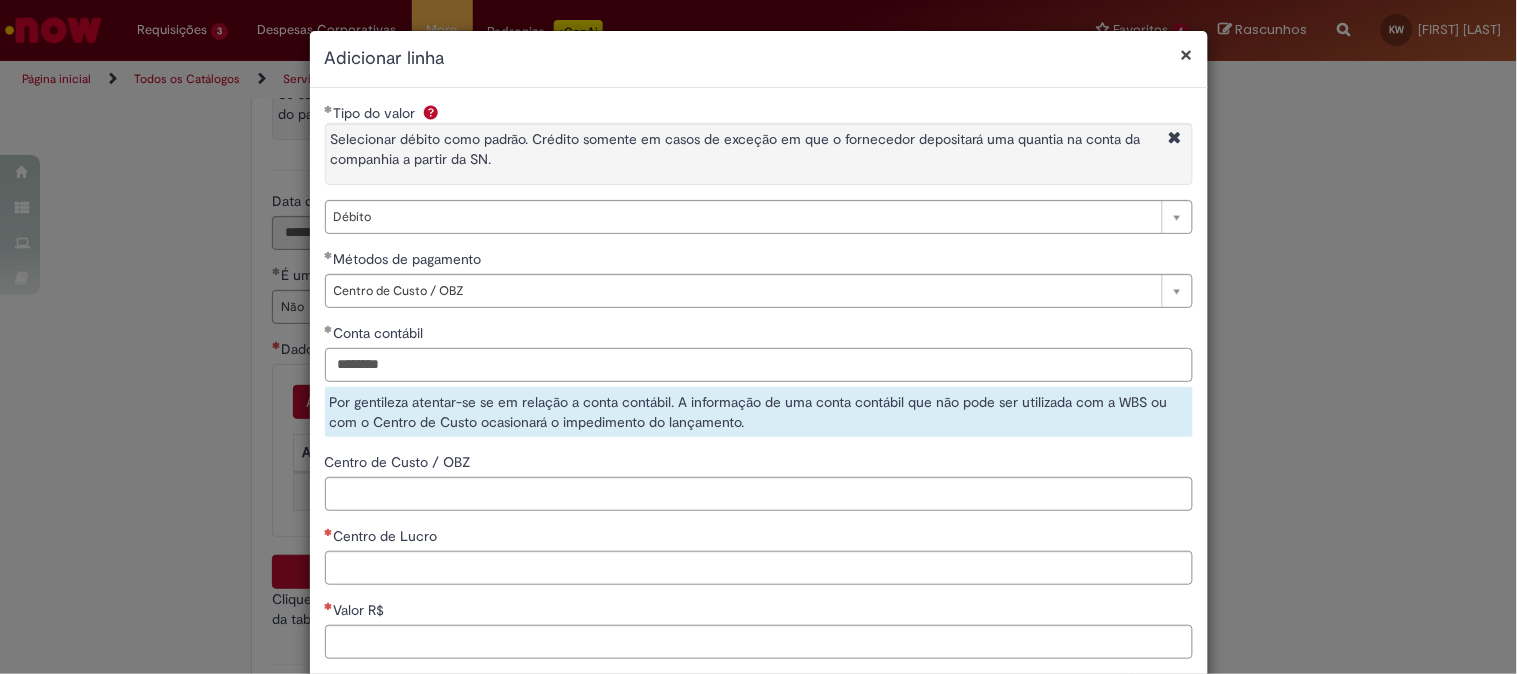 type on "********" 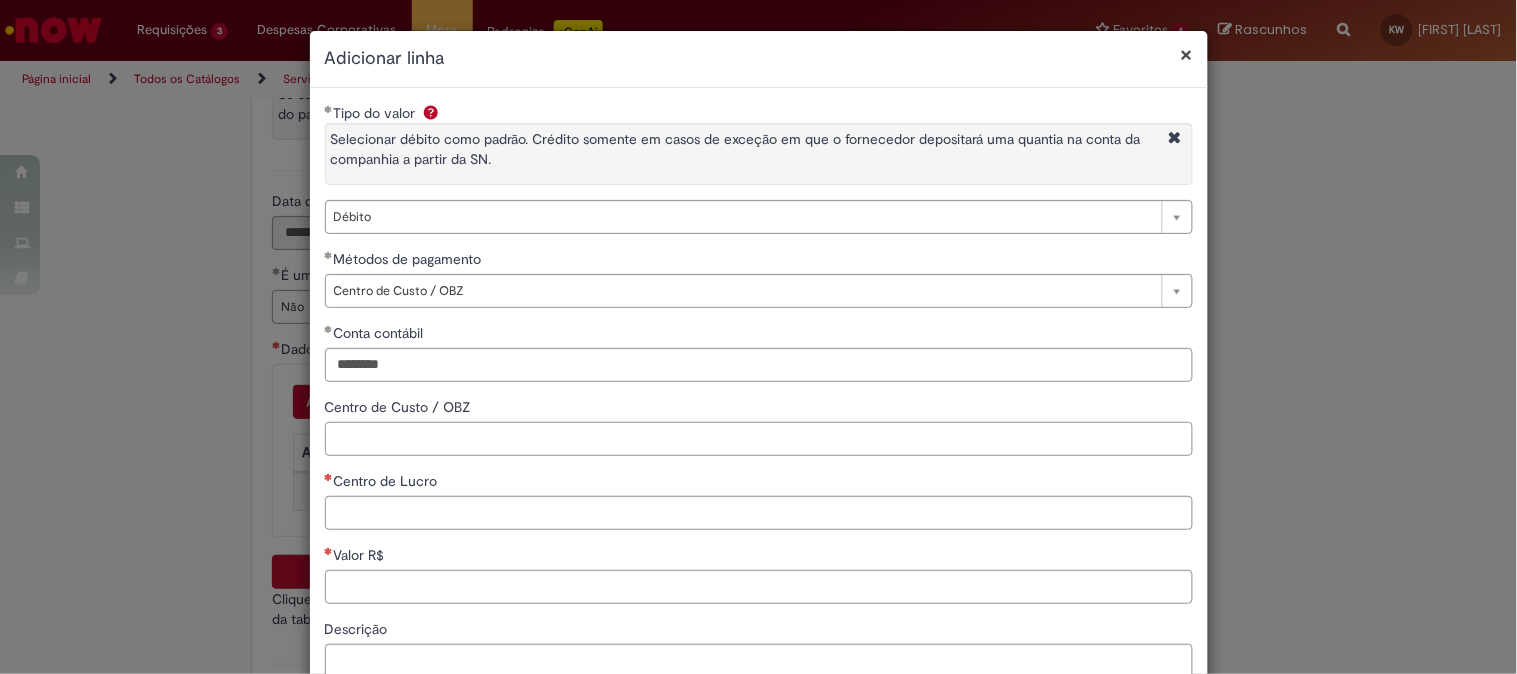 click on "**********" at bounding box center (759, 445) 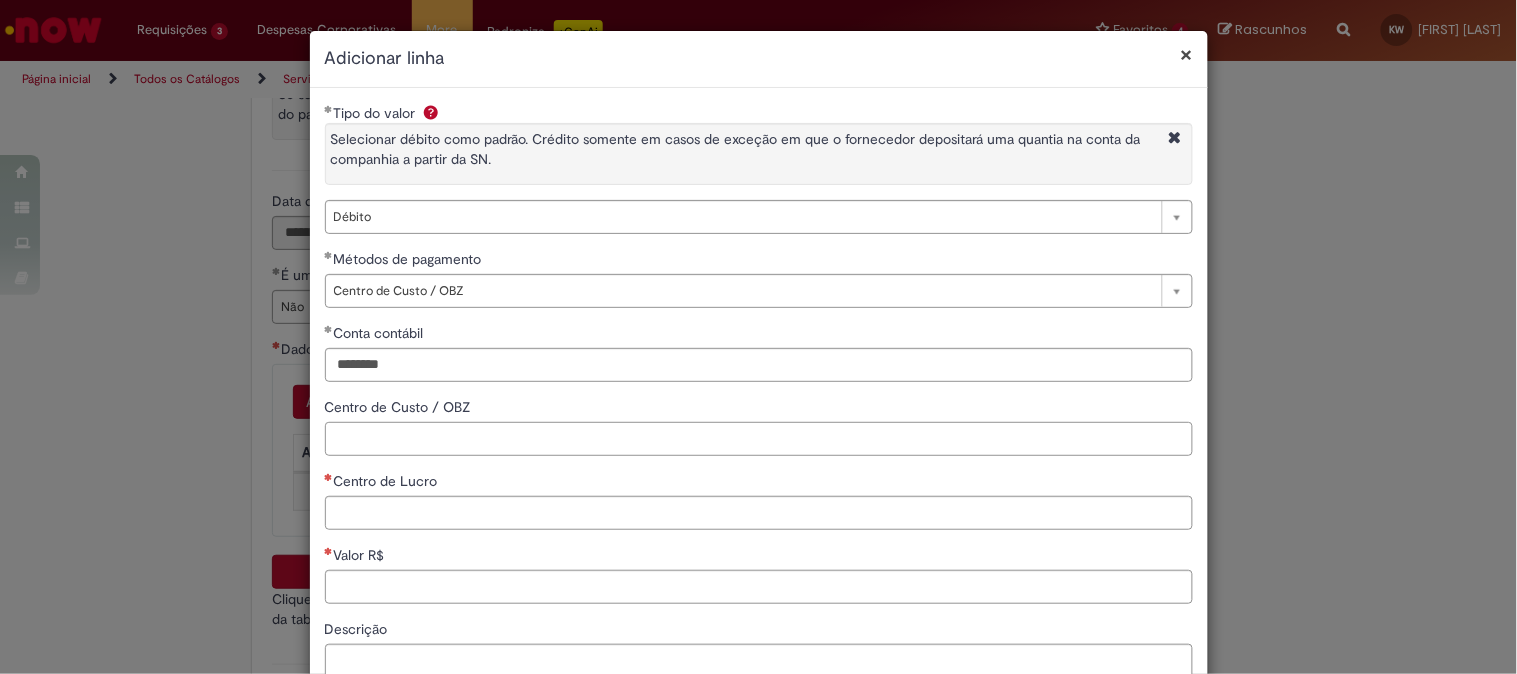 paste on "**********" 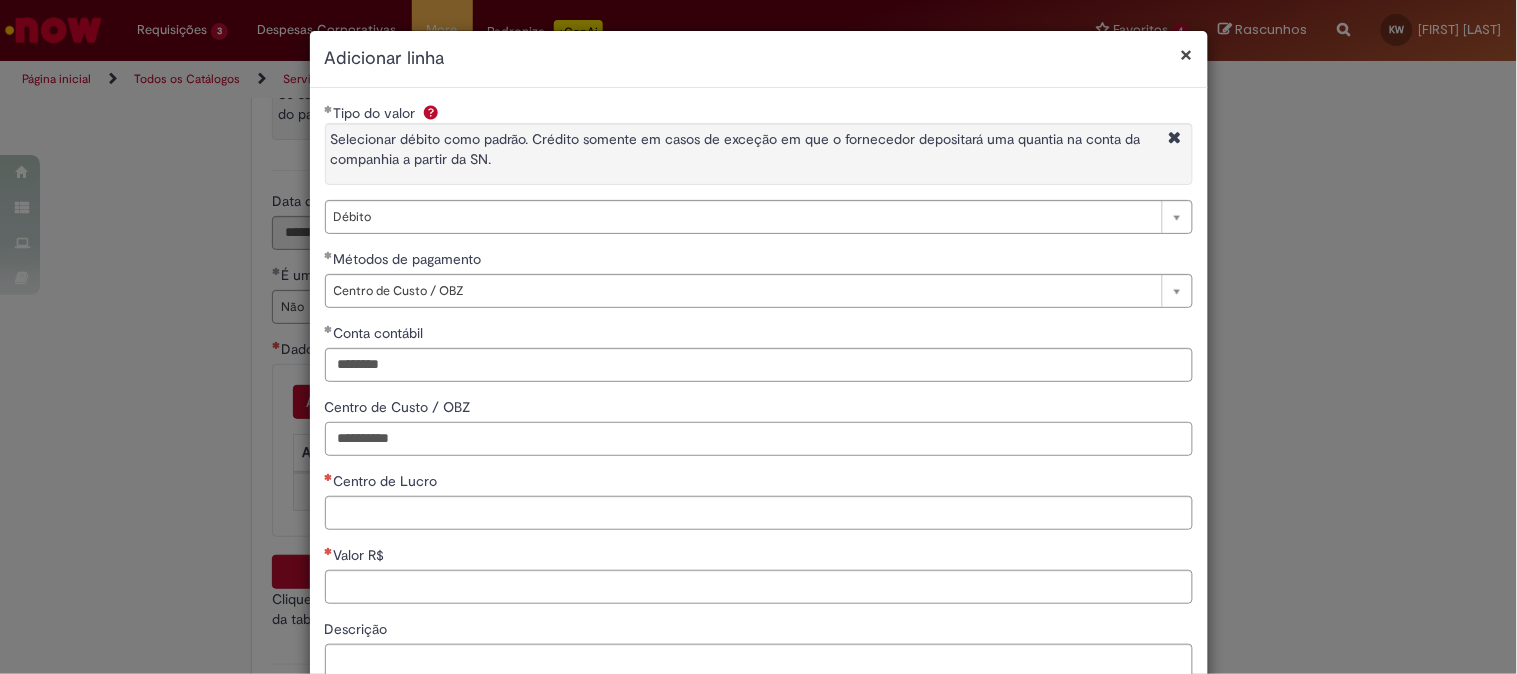 type on "**********" 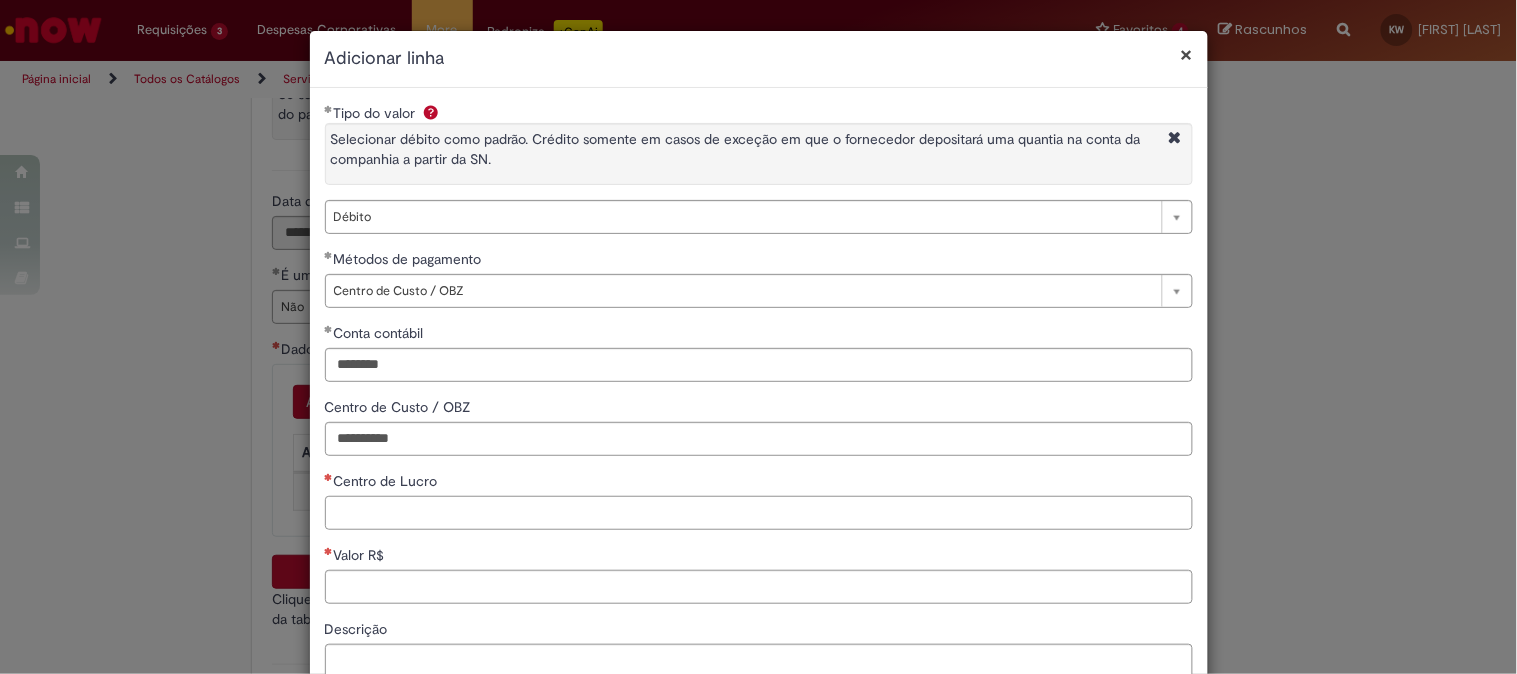 click on "Centro de Lucro" at bounding box center [759, 513] 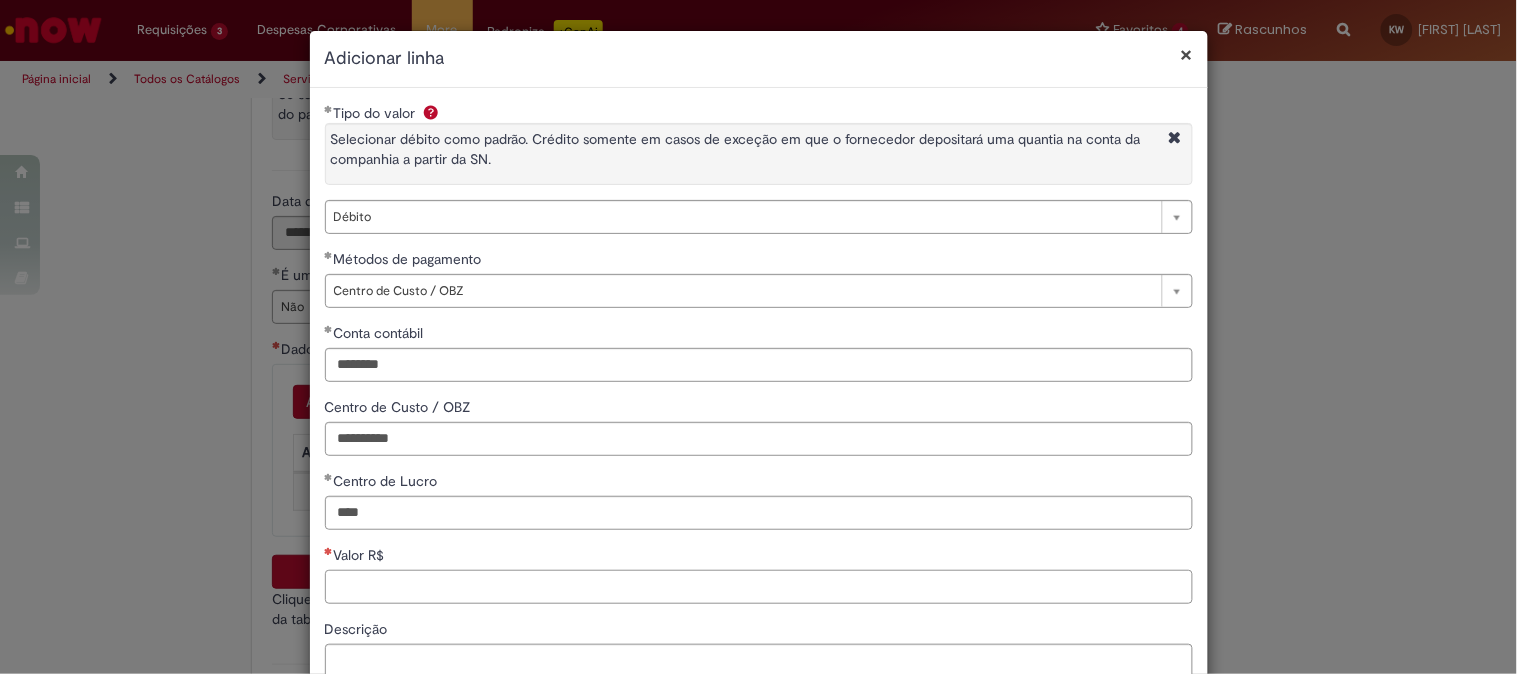 type on "****" 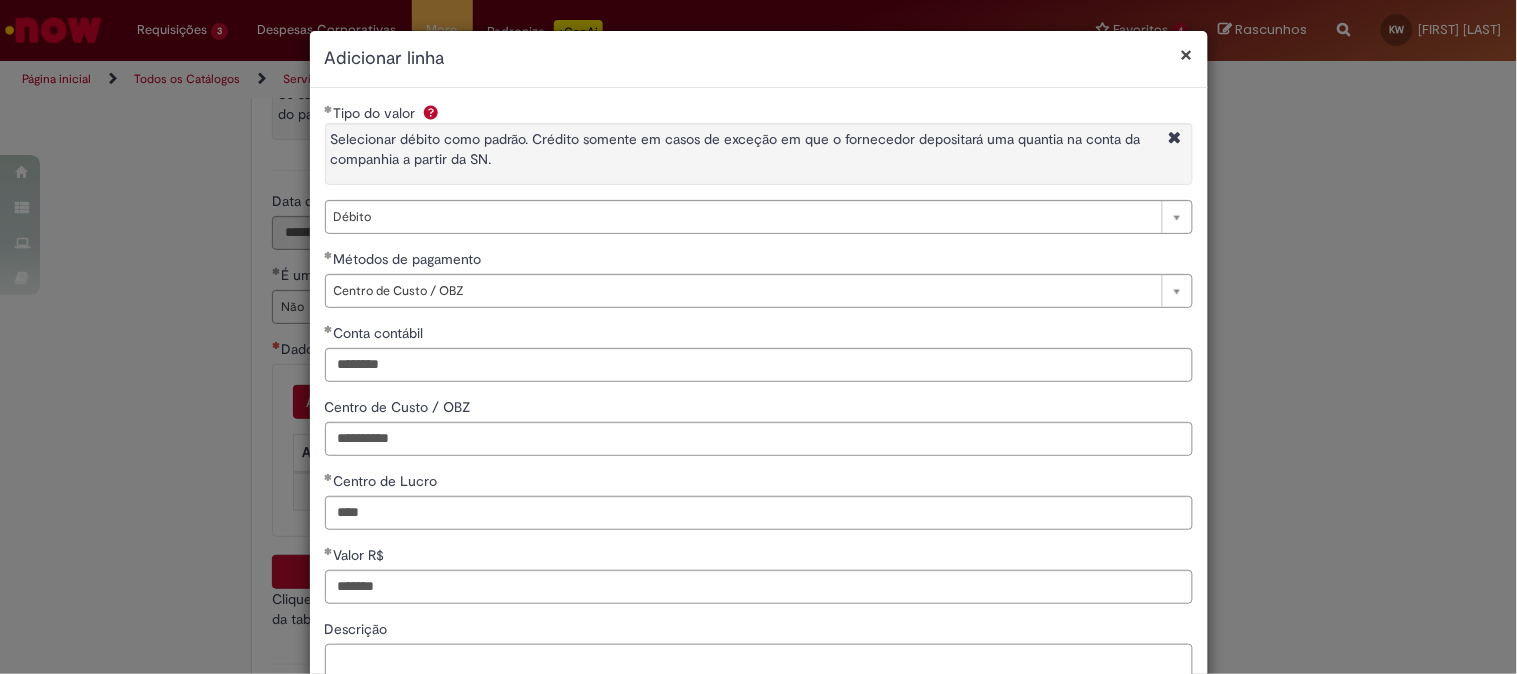 type on "********" 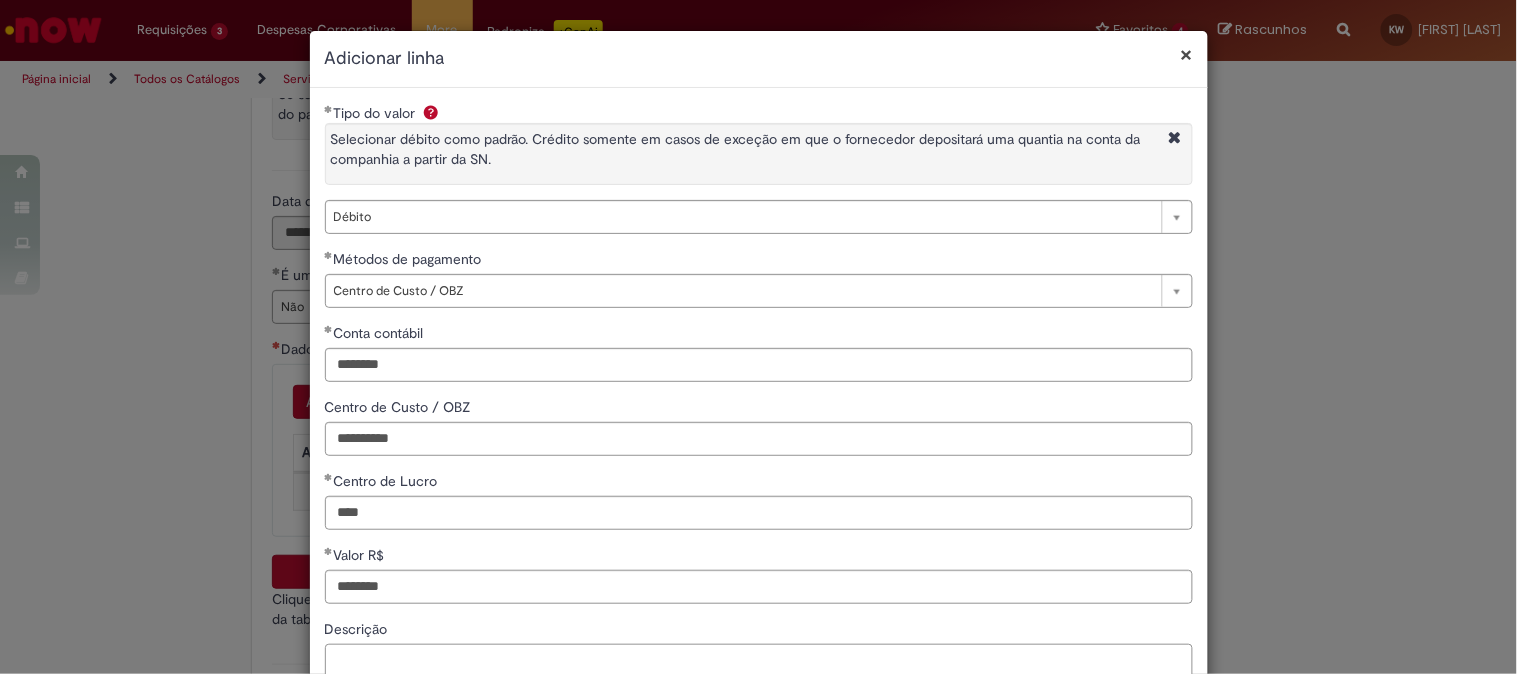 scroll, scrollTop: 222, scrollLeft: 0, axis: vertical 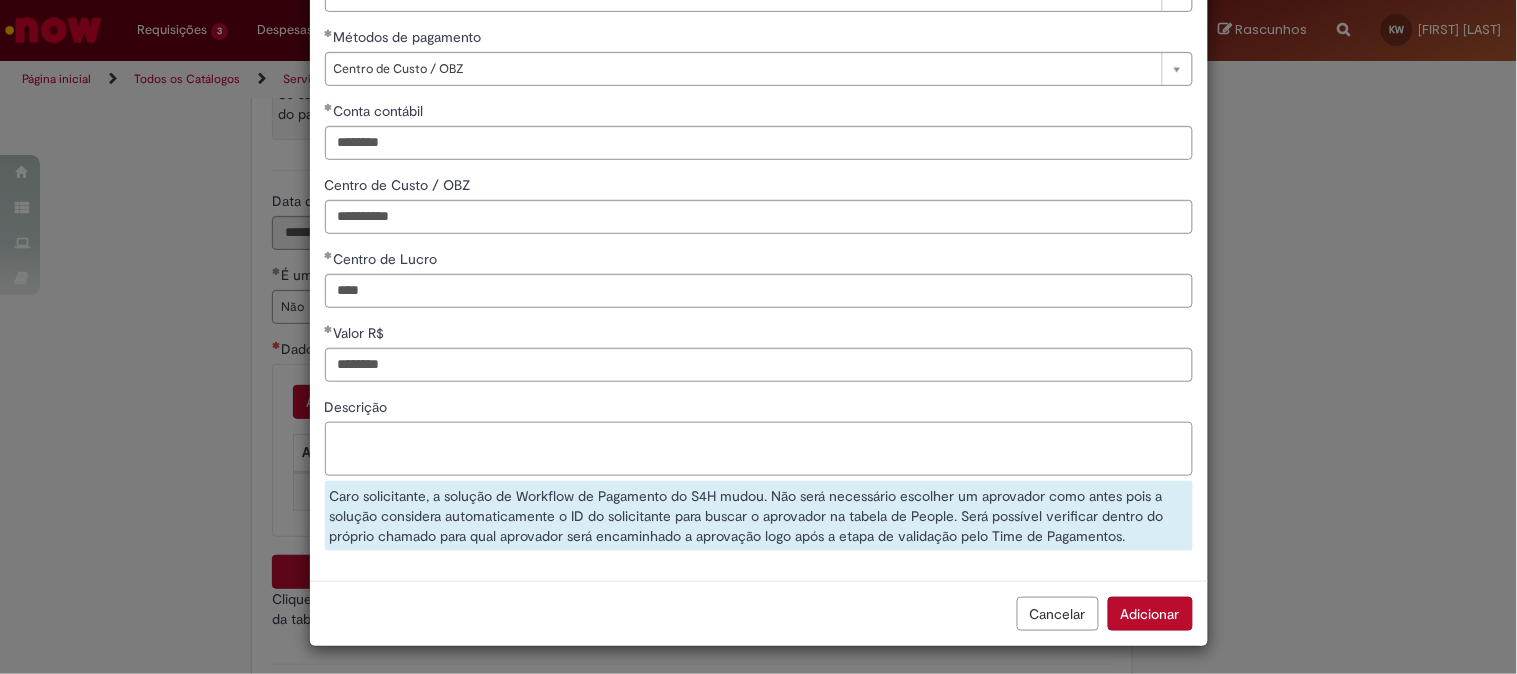 paste on "**********" 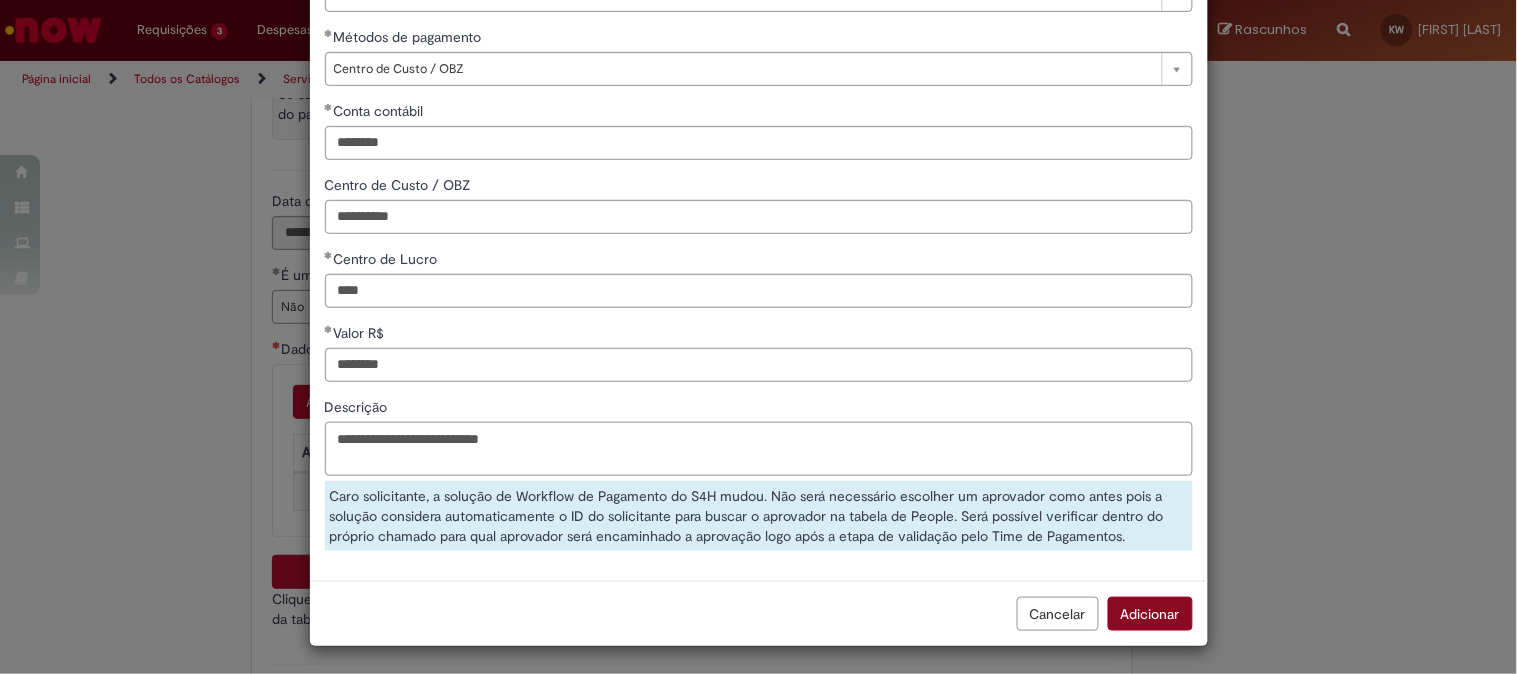 type on "**********" 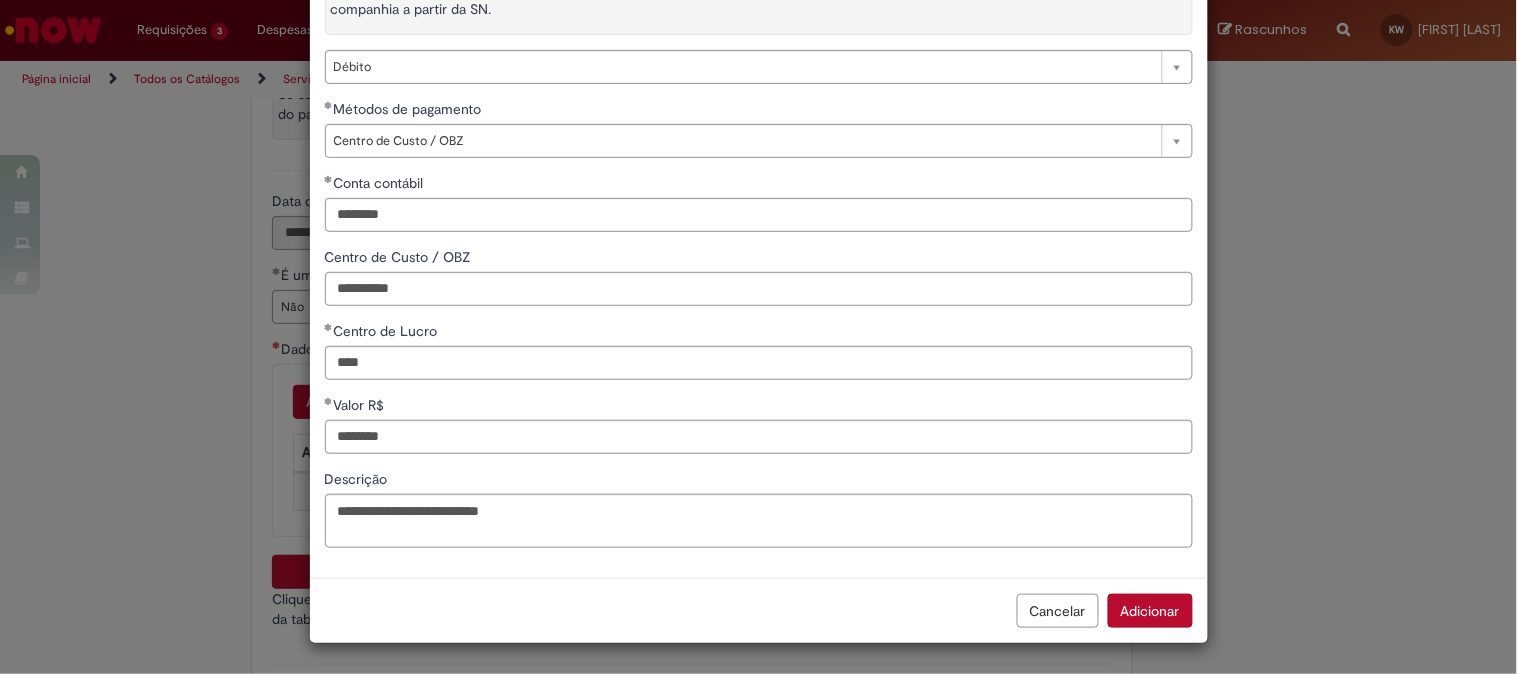 scroll, scrollTop: 152, scrollLeft: 0, axis: vertical 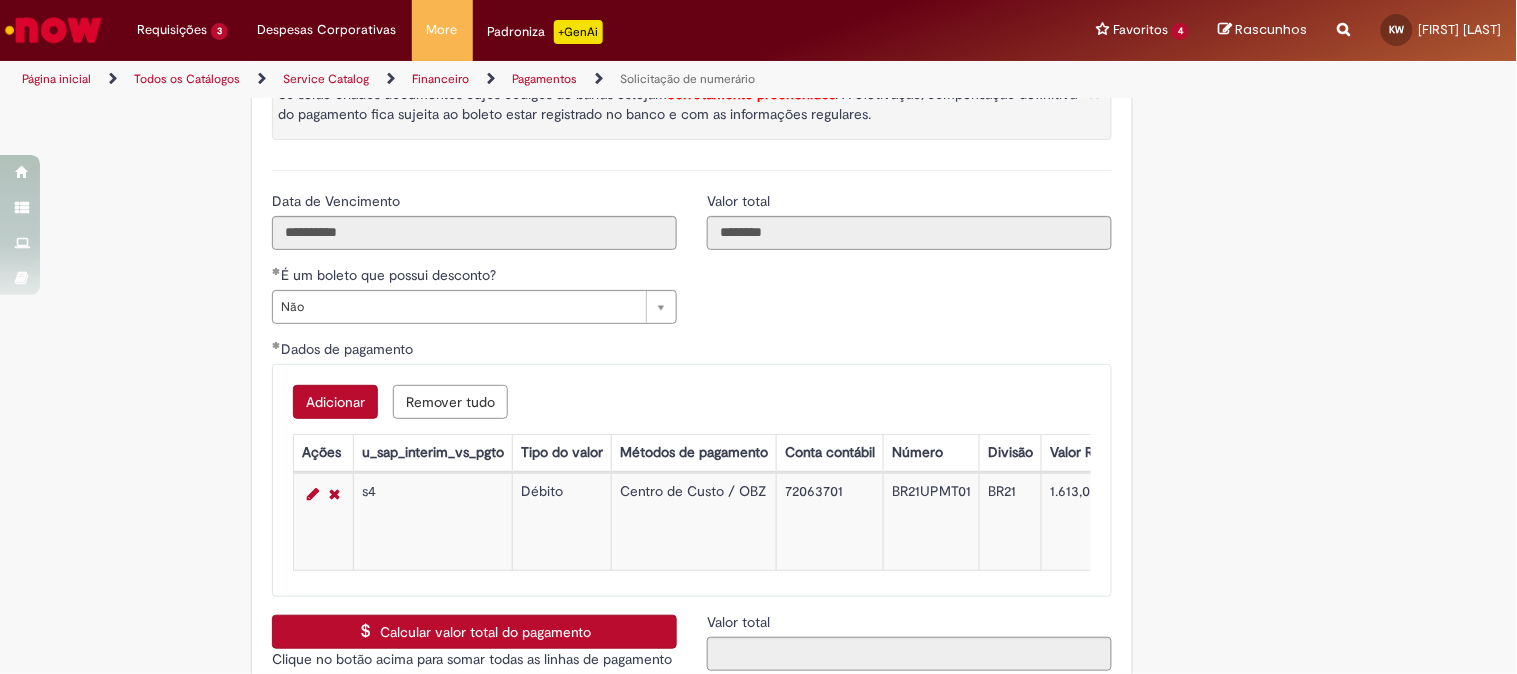 click on "Calcular valor total do pagamento" at bounding box center (474, 632) 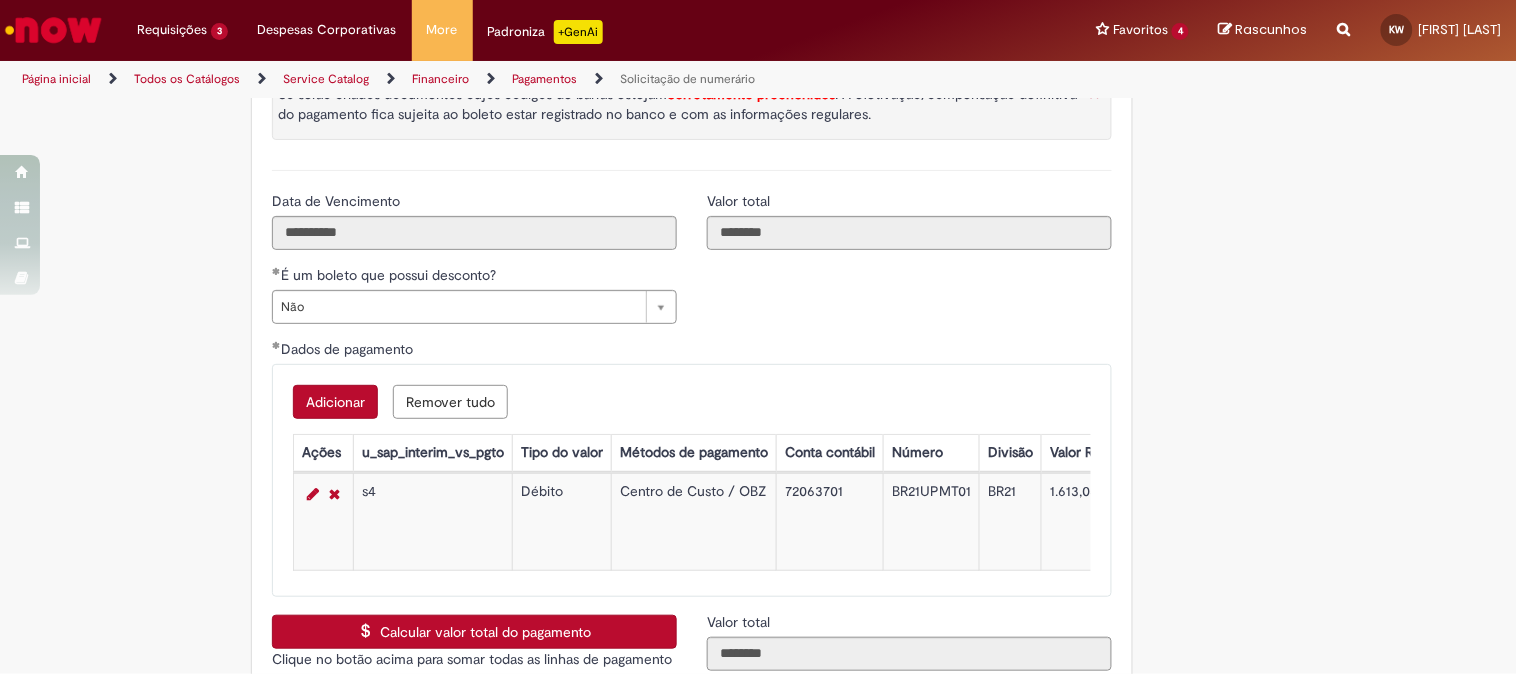 scroll, scrollTop: 4000, scrollLeft: 0, axis: vertical 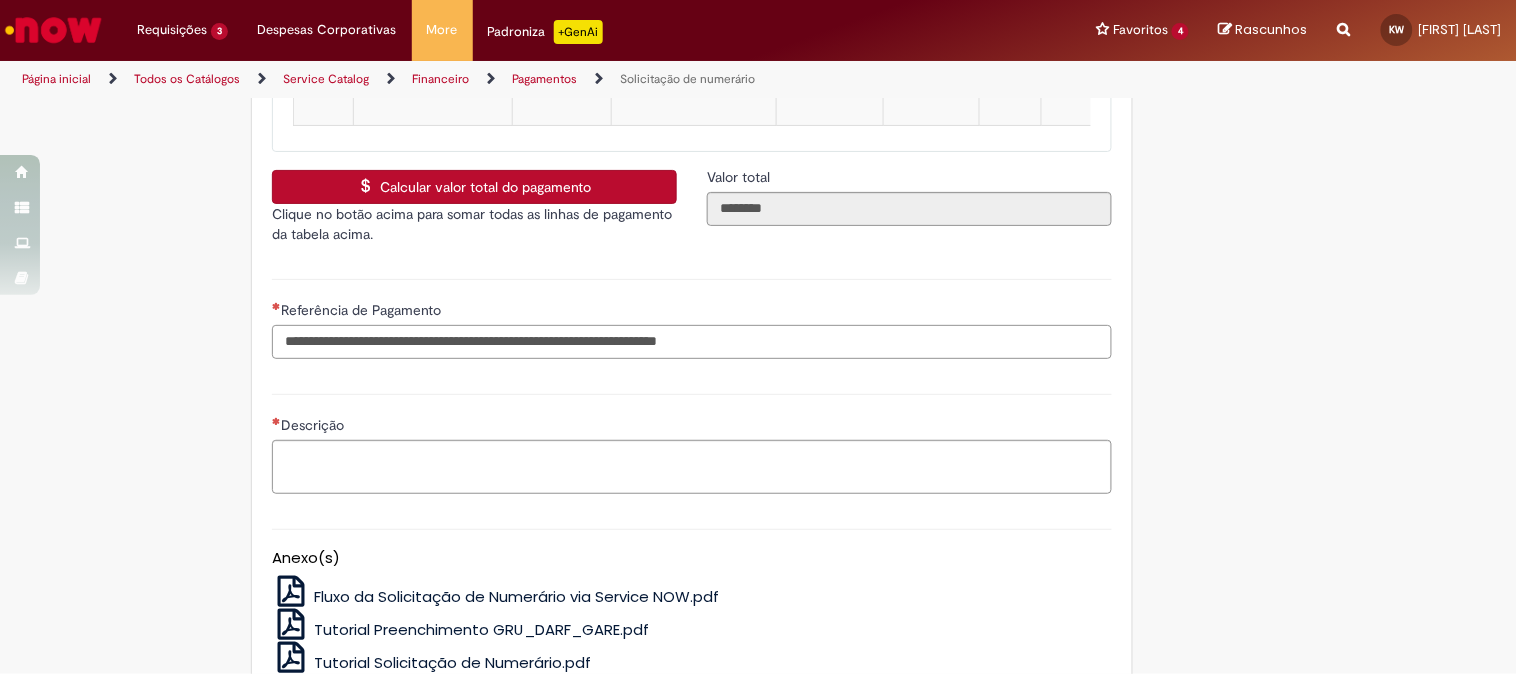 drag, startPoint x: 481, startPoint y: 373, endPoint x: 486, endPoint y: 360, distance: 13.928389 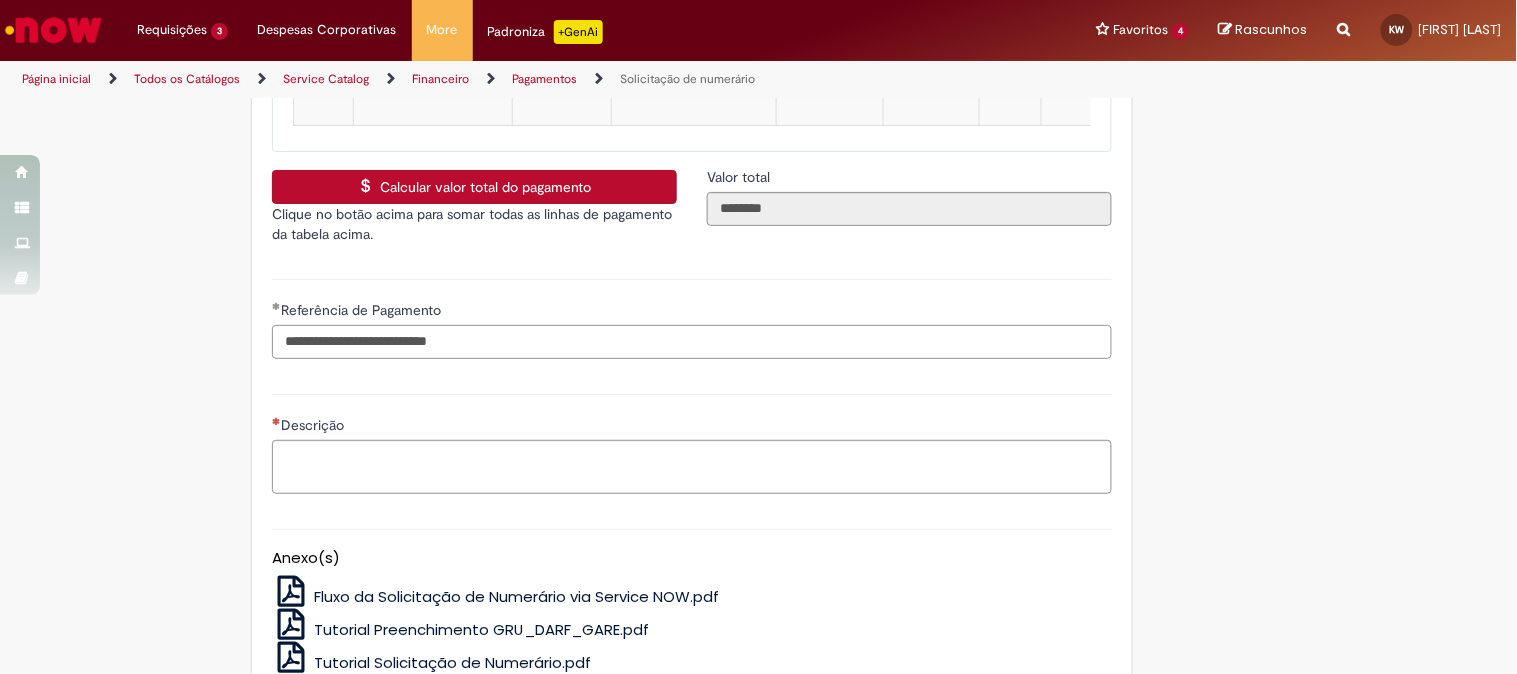 type on "**********" 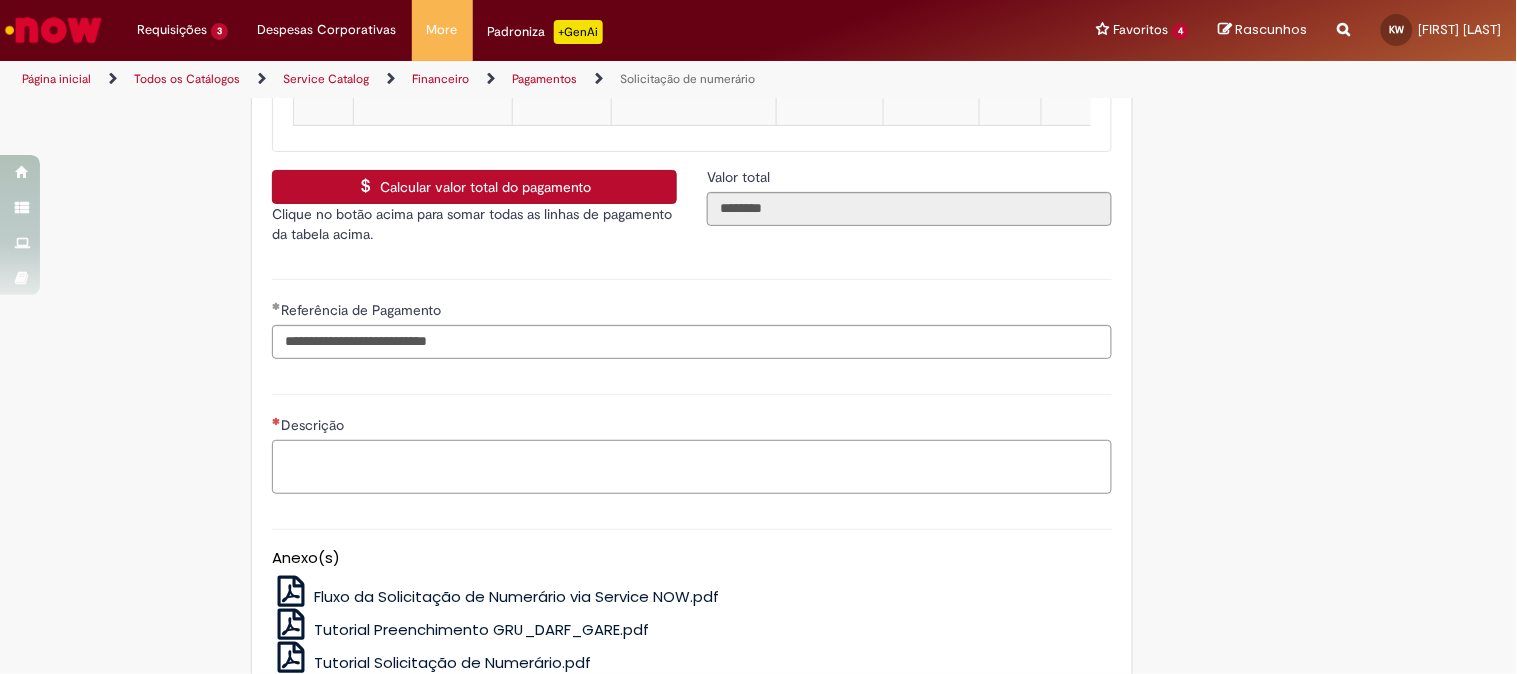 click on "Descrição" at bounding box center [692, 467] 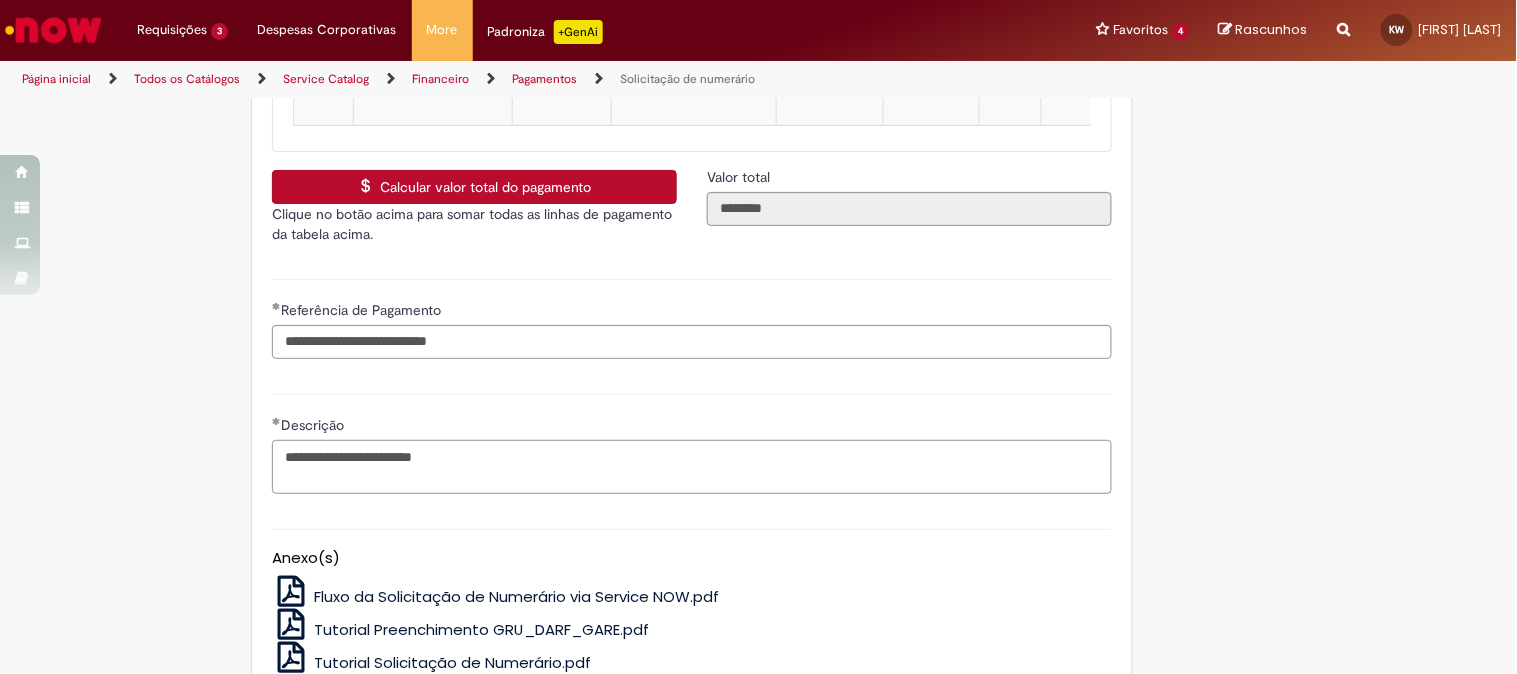 scroll, scrollTop: 4243, scrollLeft: 0, axis: vertical 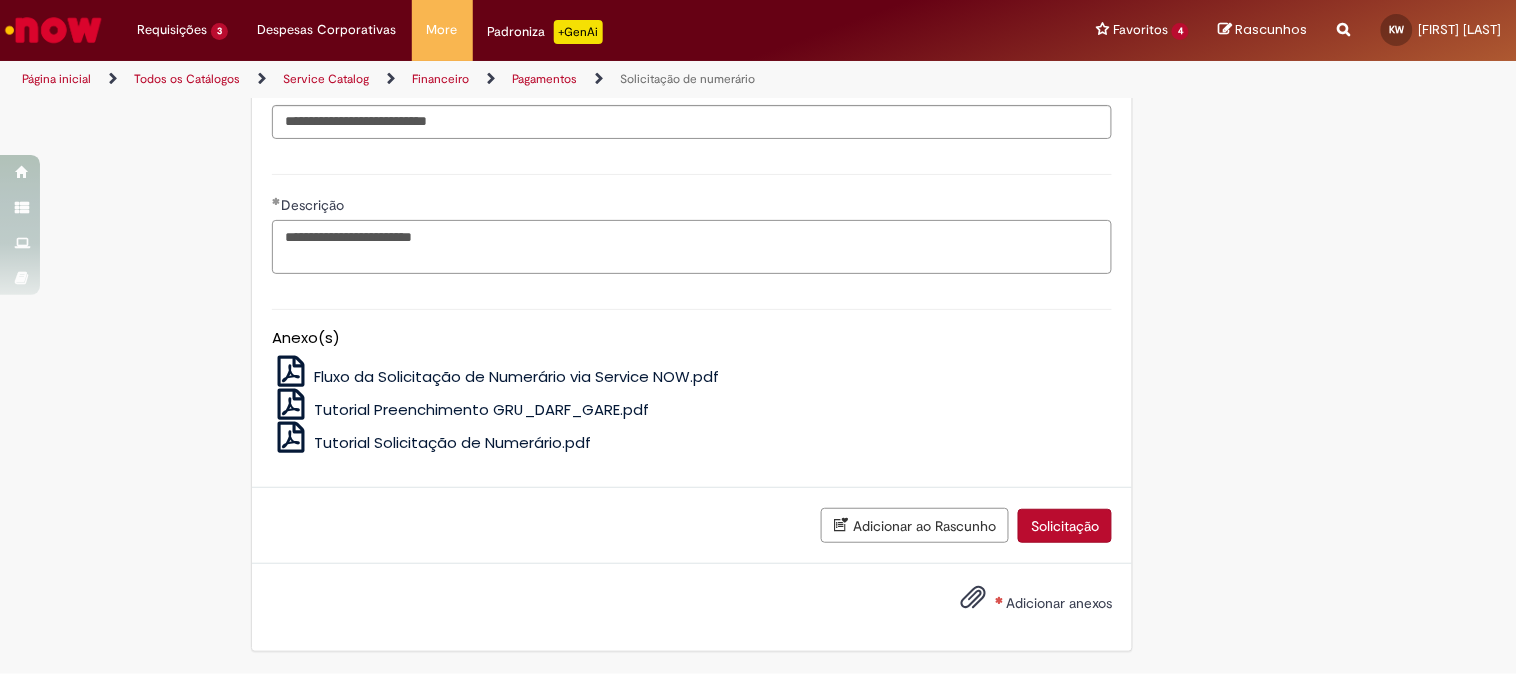 type on "**********" 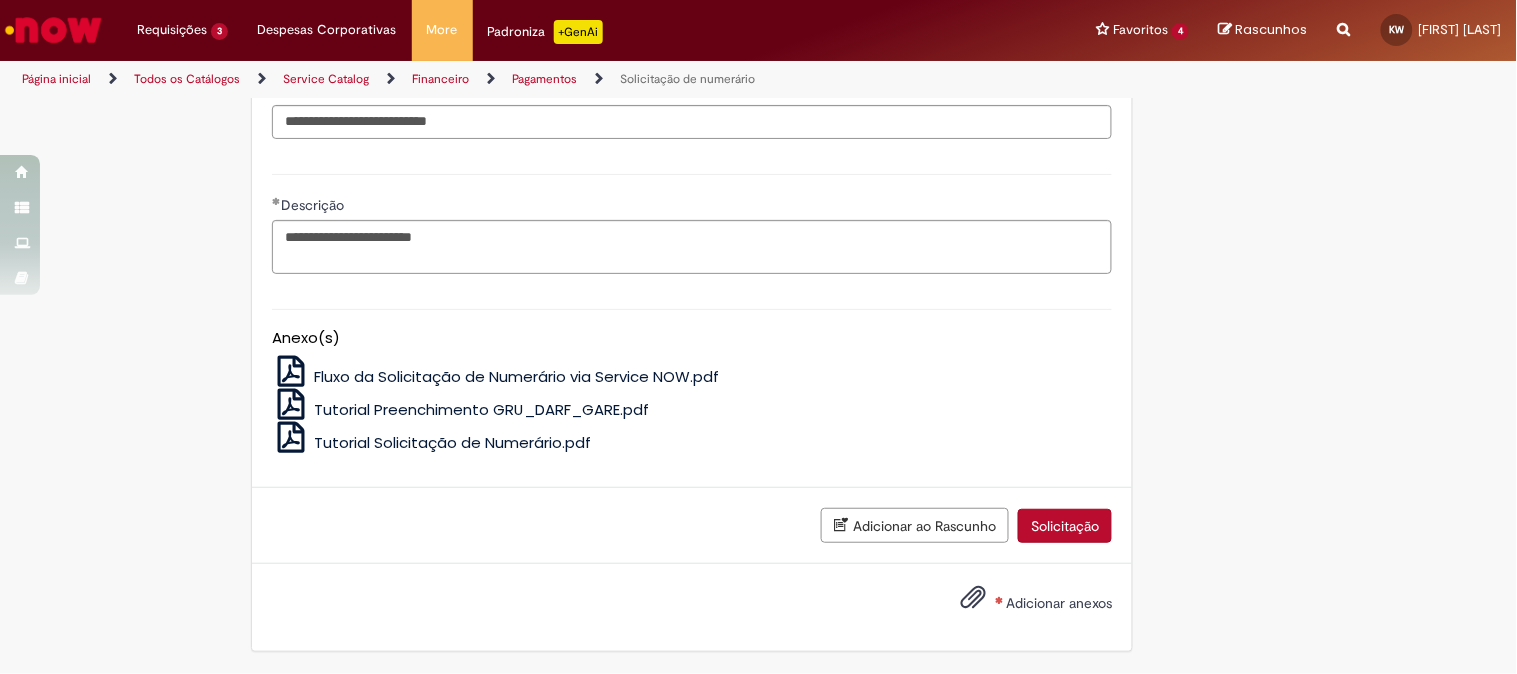 click on "Adicionar anexos" at bounding box center [1059, 603] 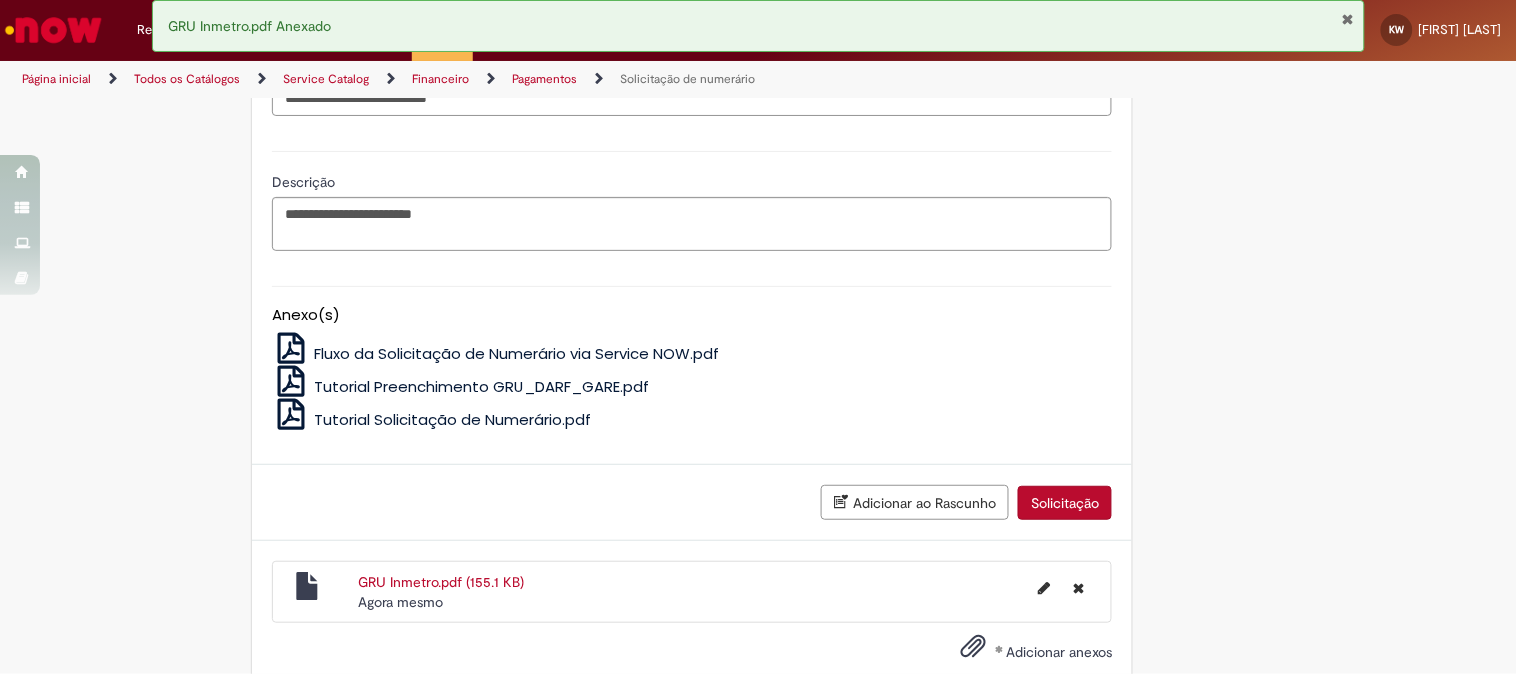 scroll, scrollTop: 4315, scrollLeft: 0, axis: vertical 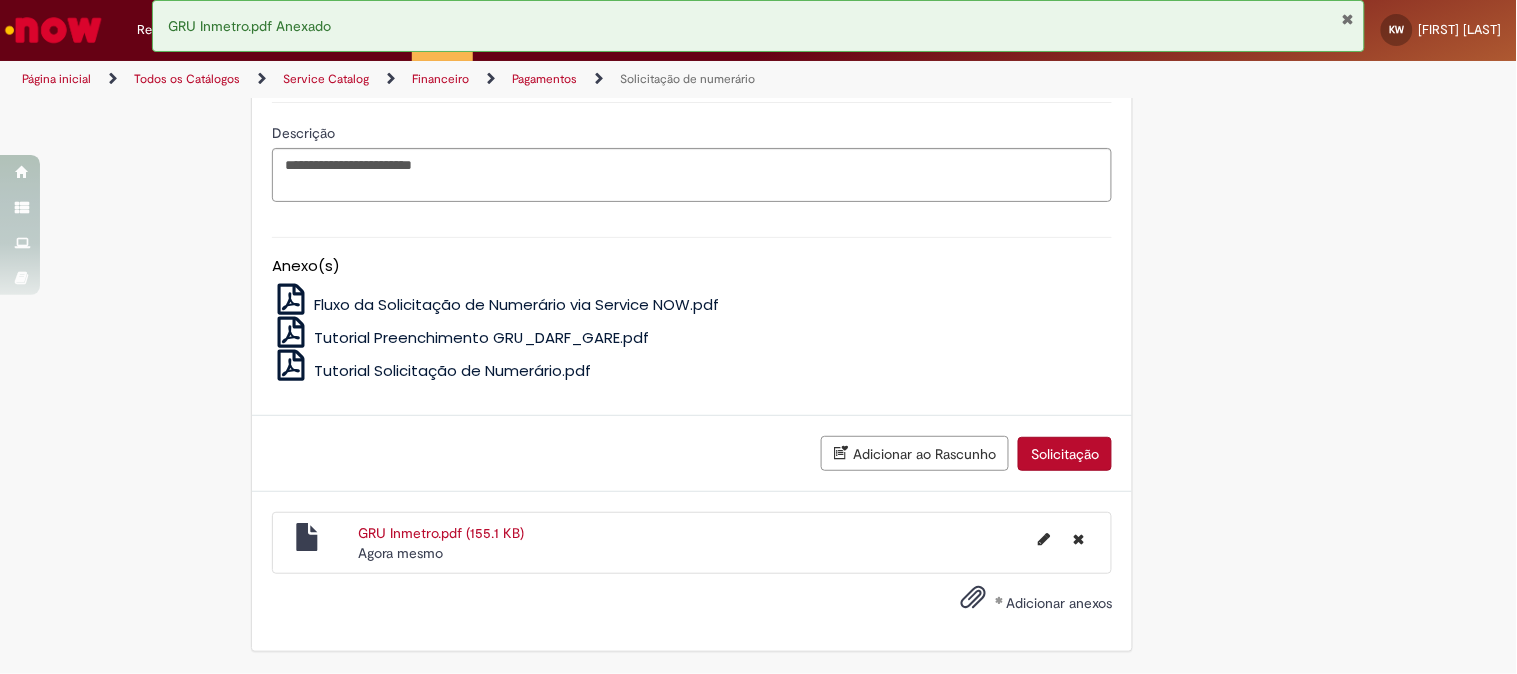 click on "Solicitação" at bounding box center (1065, 454) 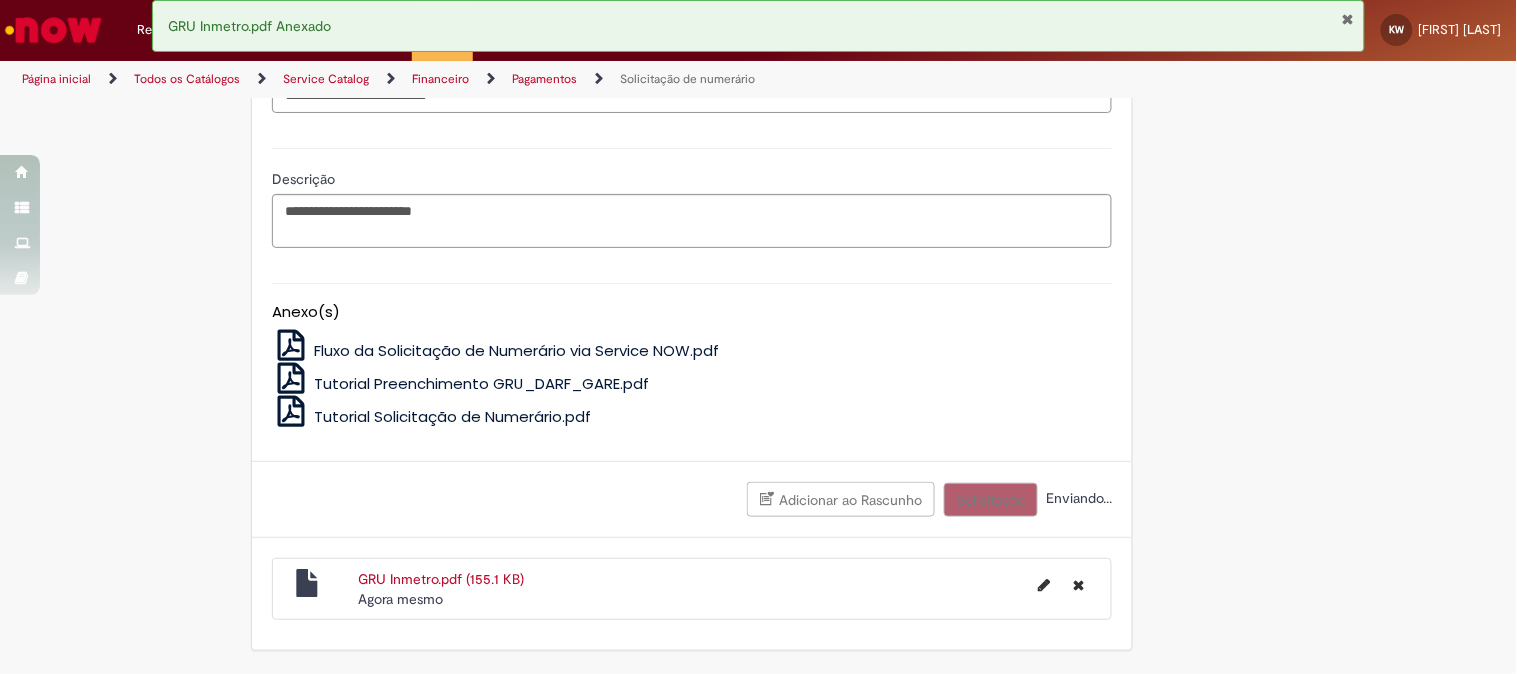 scroll, scrollTop: 4268, scrollLeft: 0, axis: vertical 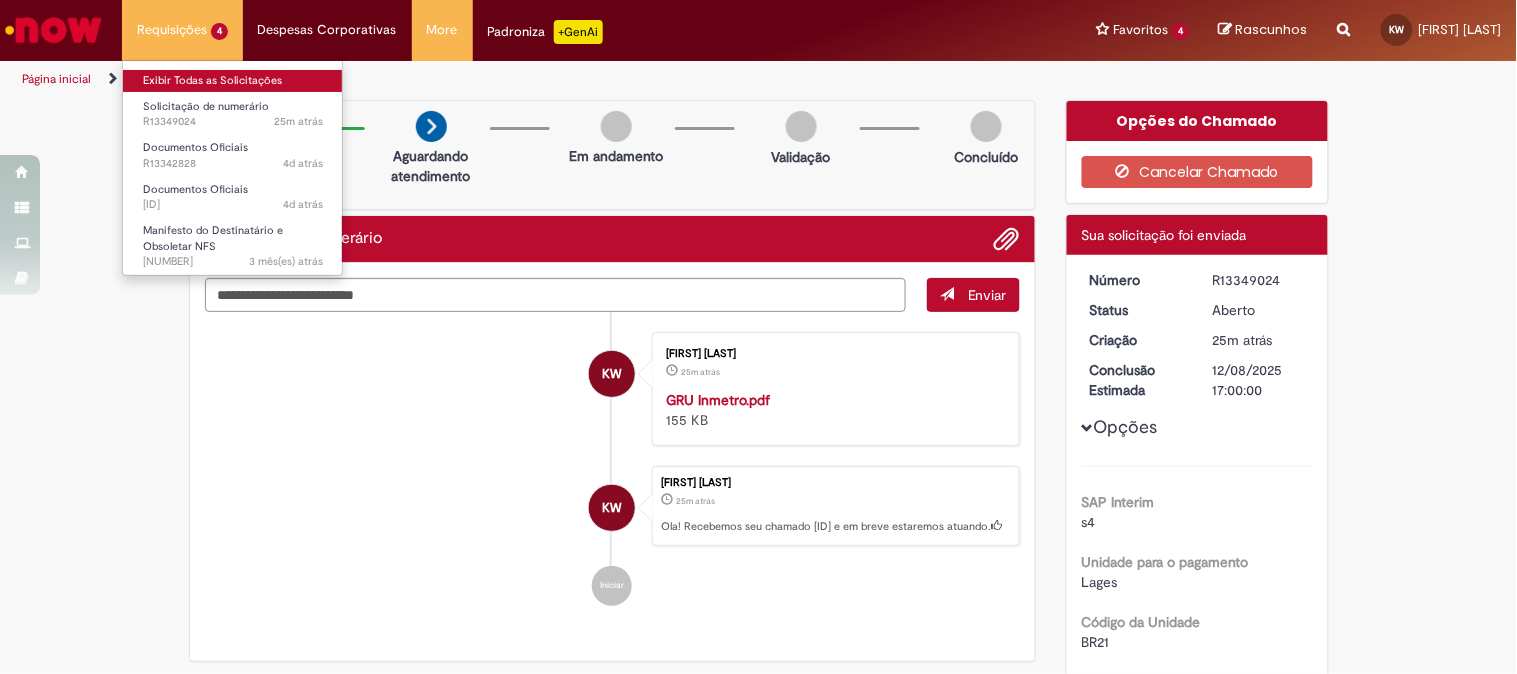 click on "Exibir Todas as Solicitações" at bounding box center (233, 81) 